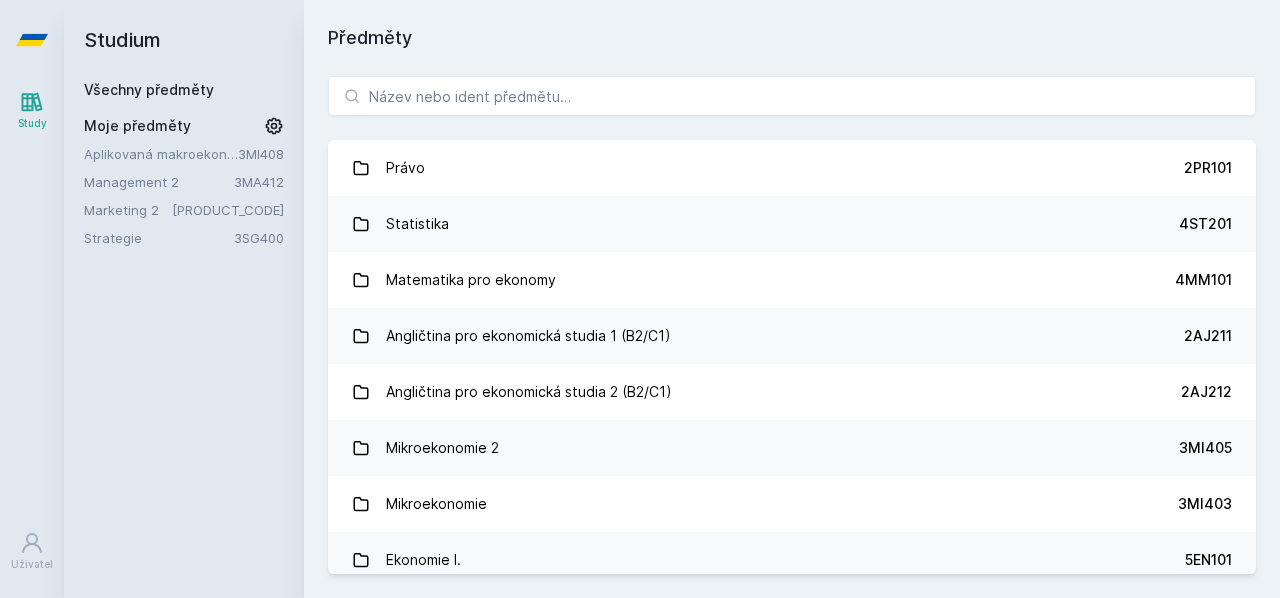 scroll, scrollTop: 0, scrollLeft: 0, axis: both 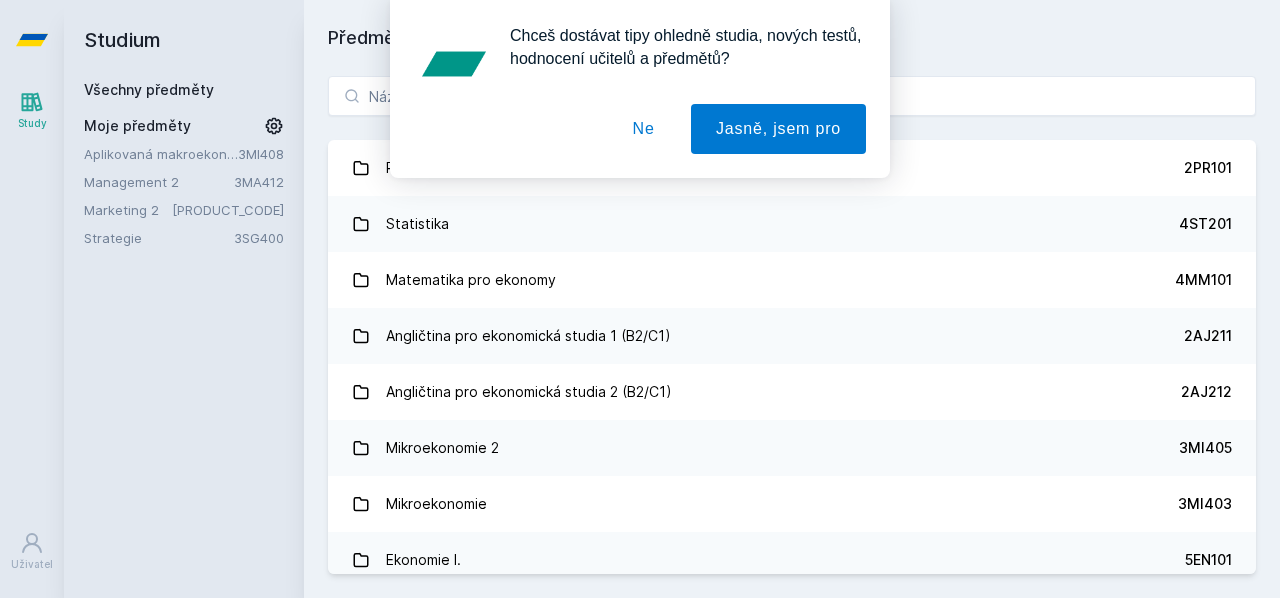 click on "Ne" at bounding box center (644, 129) 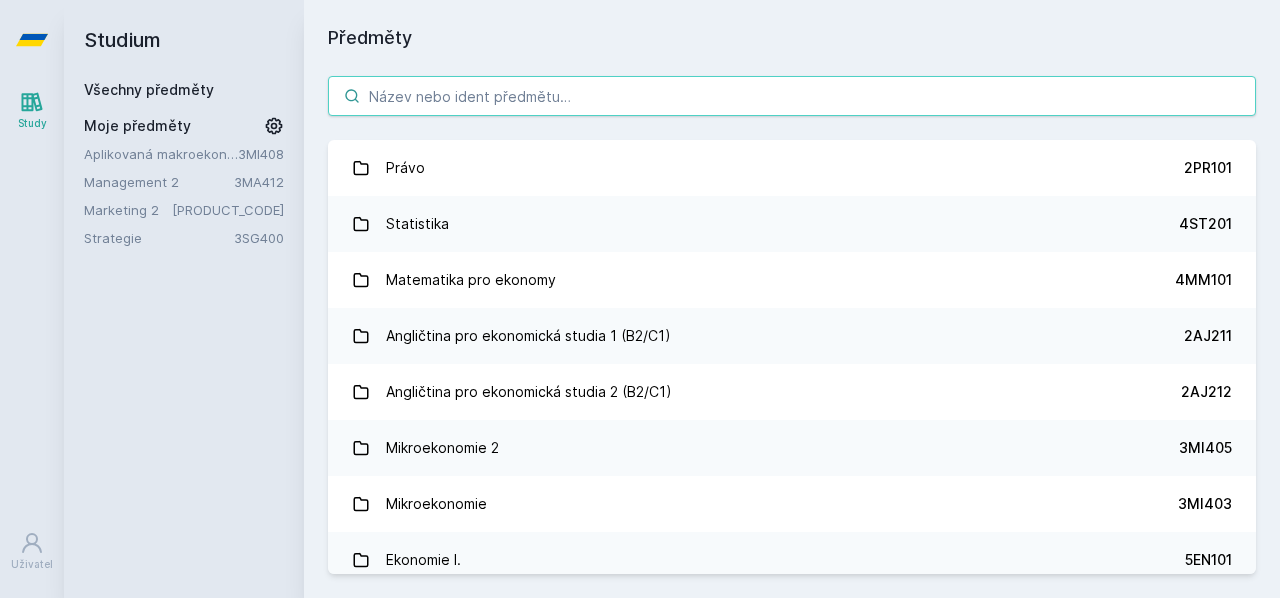 click at bounding box center [792, 96] 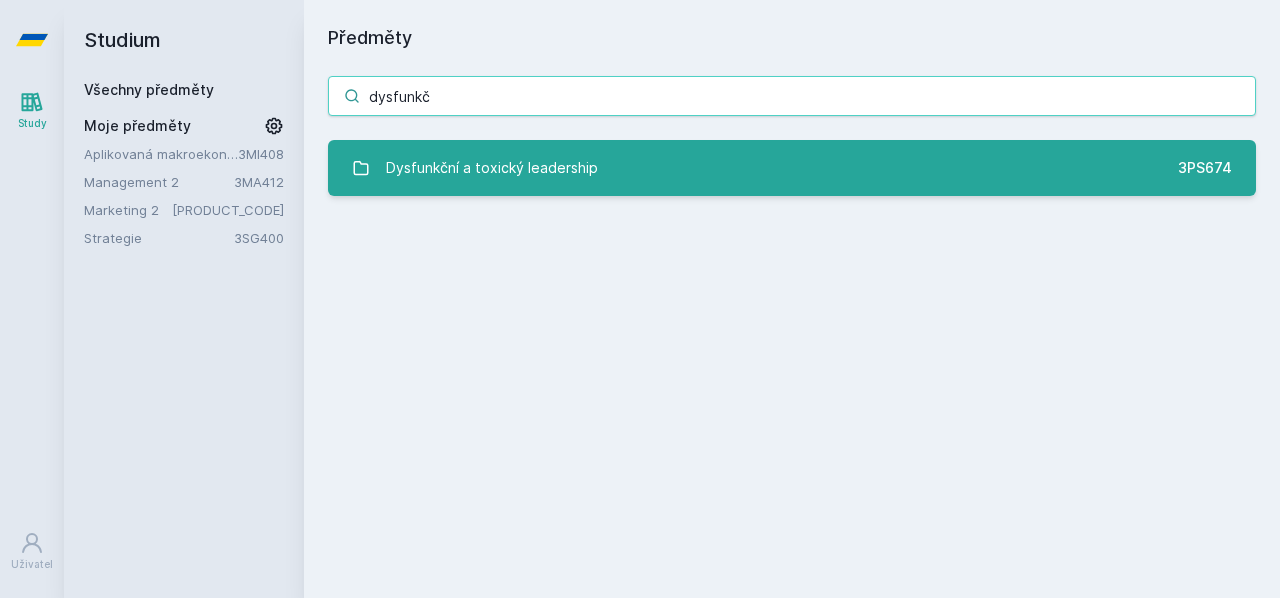 type on "dysfunkč" 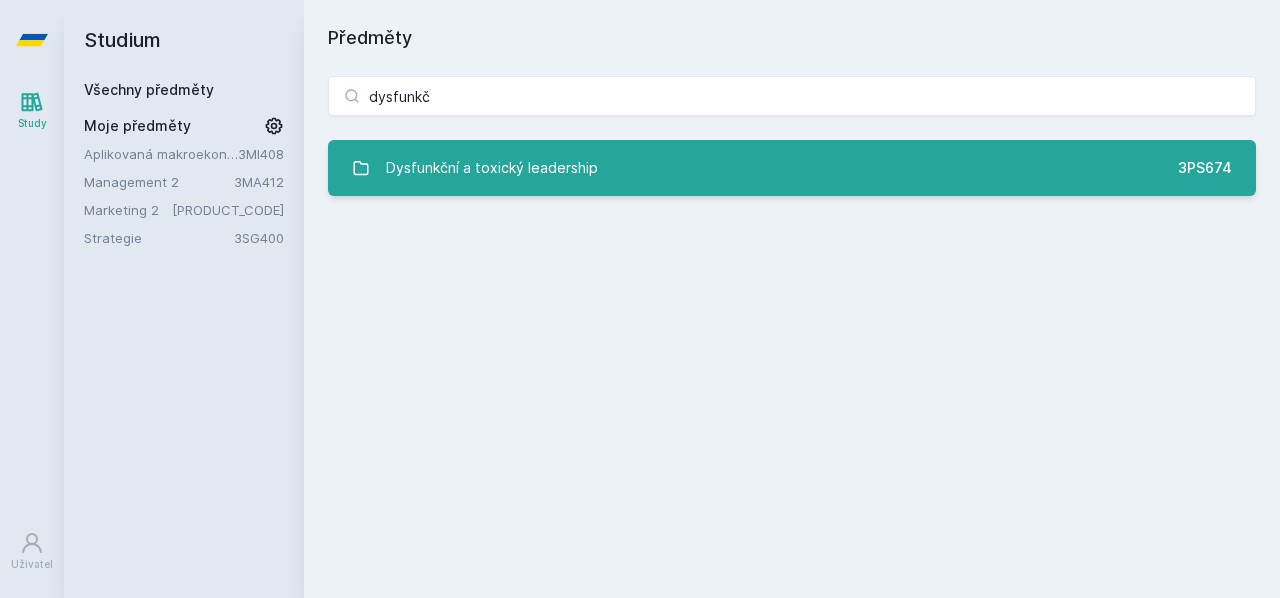 click on "Dysfunkční a toxický leadership" at bounding box center (492, 168) 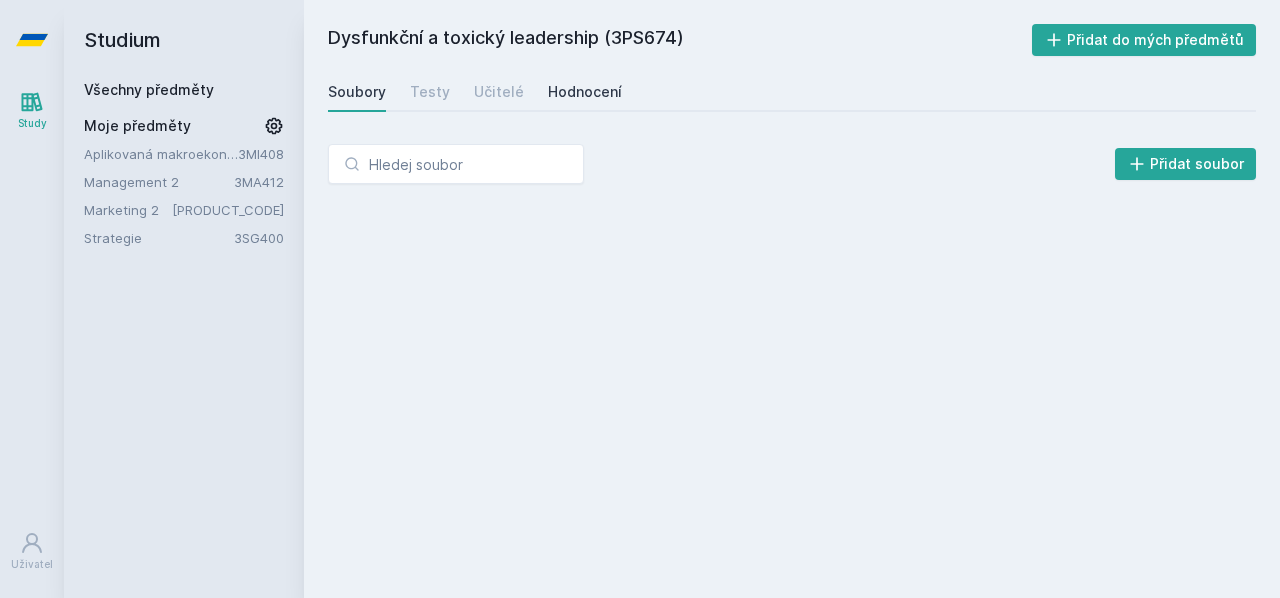 click on "Hodnocení" at bounding box center [585, 92] 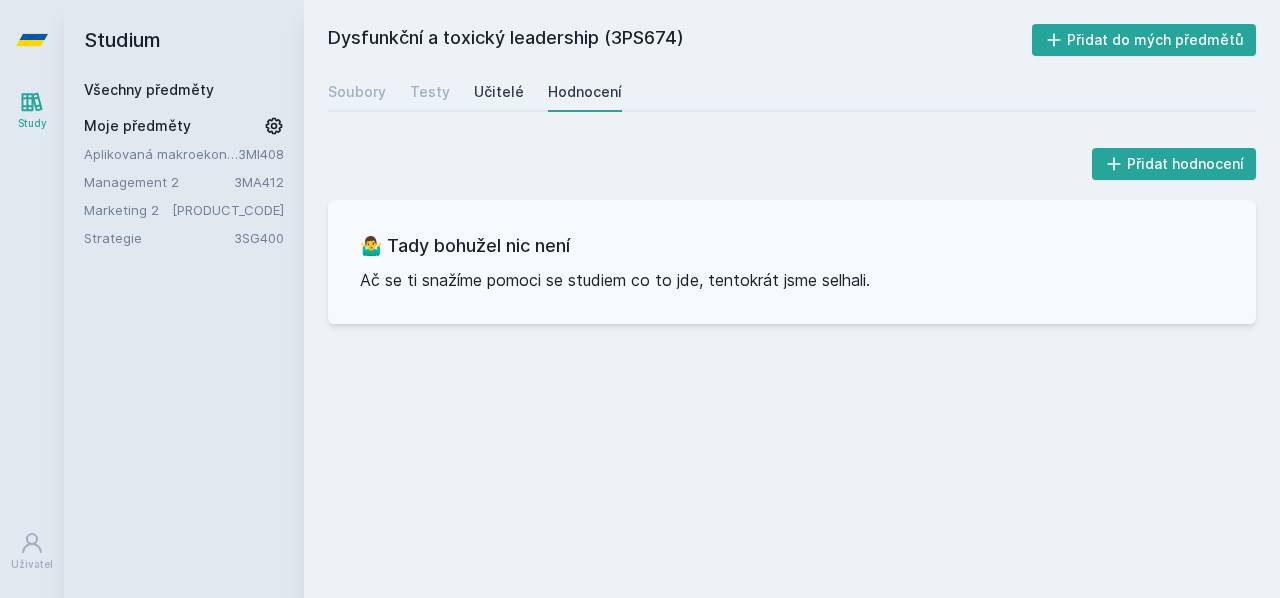 click on "Učitelé" at bounding box center [499, 92] 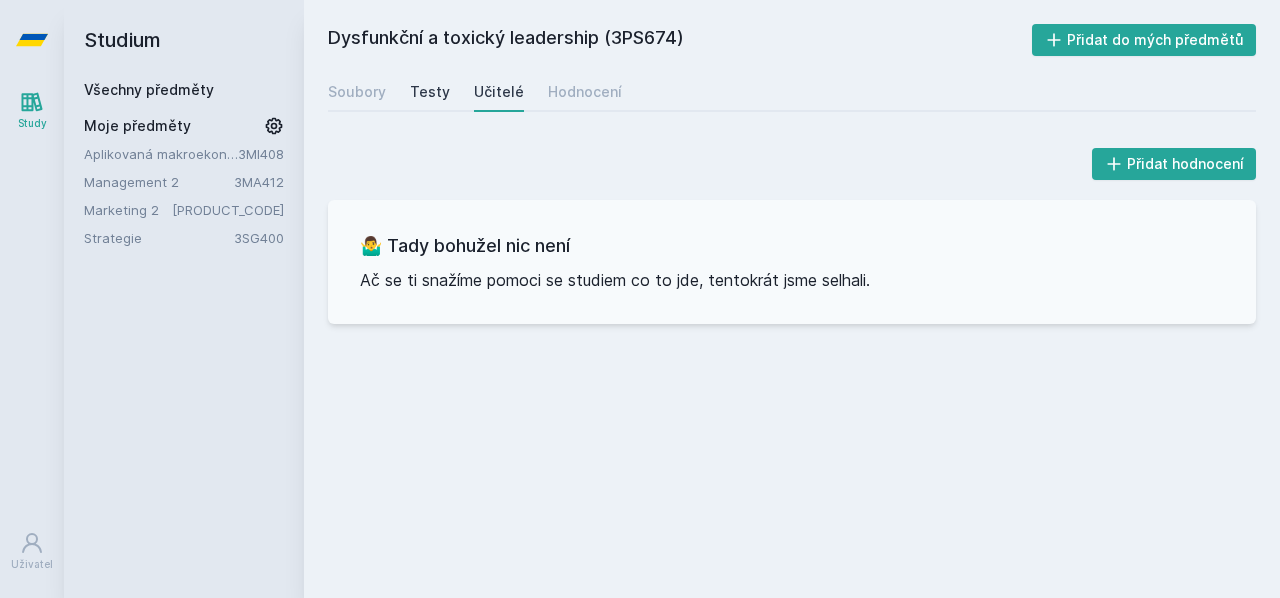 click on "Testy" at bounding box center (430, 92) 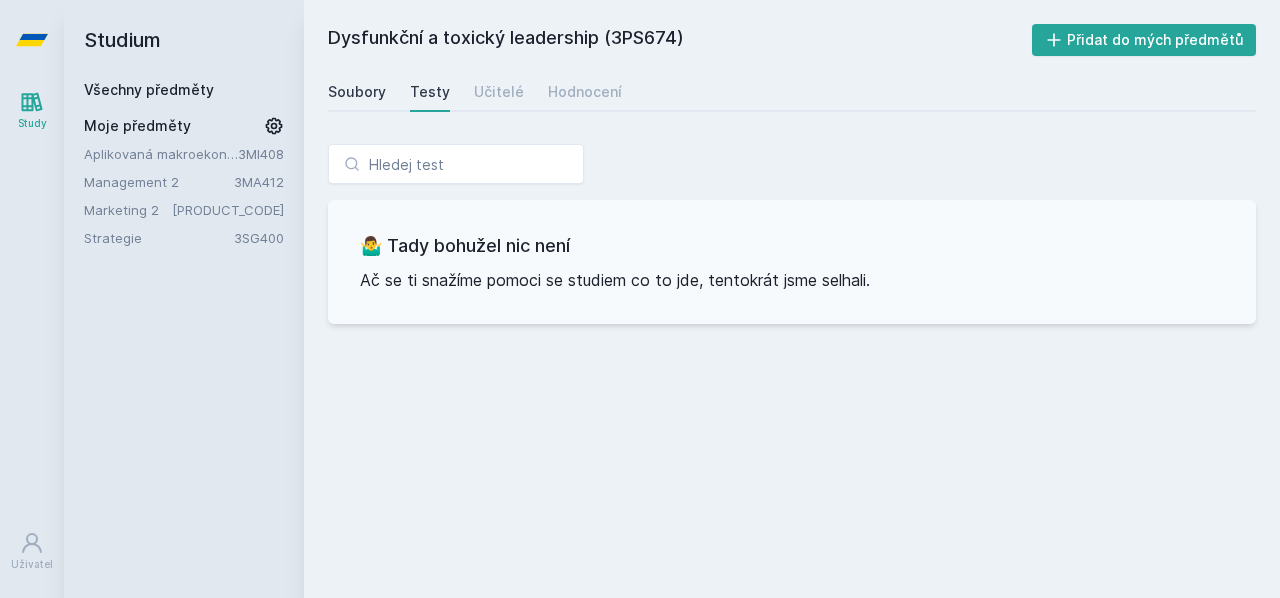 click on "Soubory" at bounding box center [357, 92] 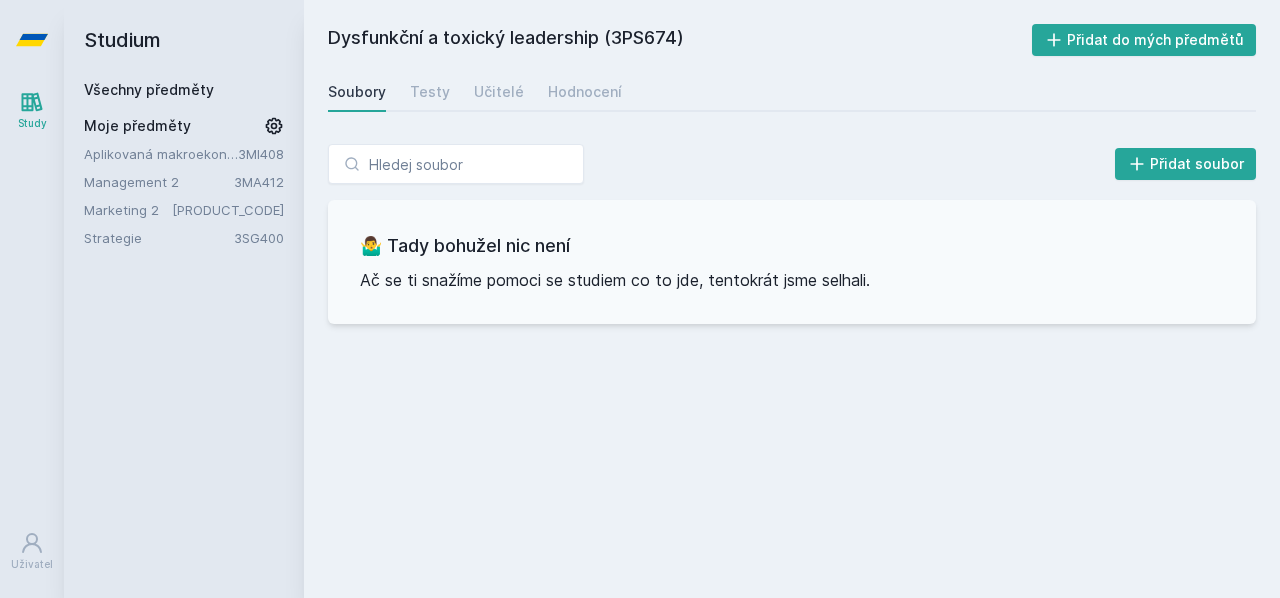 click on "Všechny předměty" at bounding box center [149, 89] 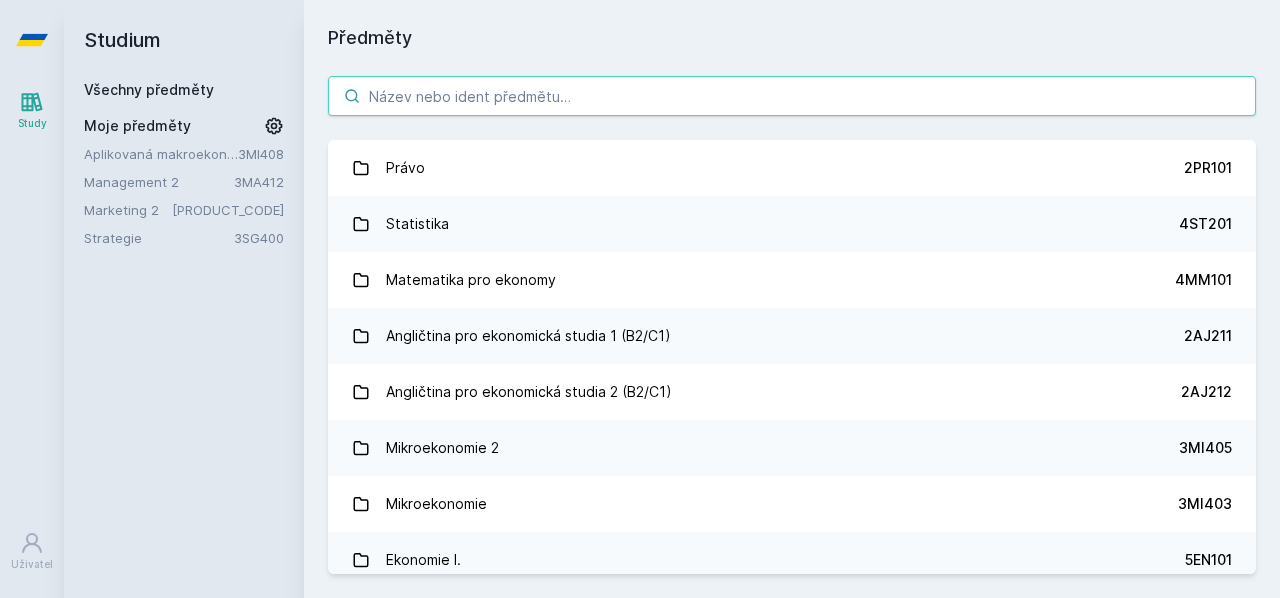 click at bounding box center (792, 96) 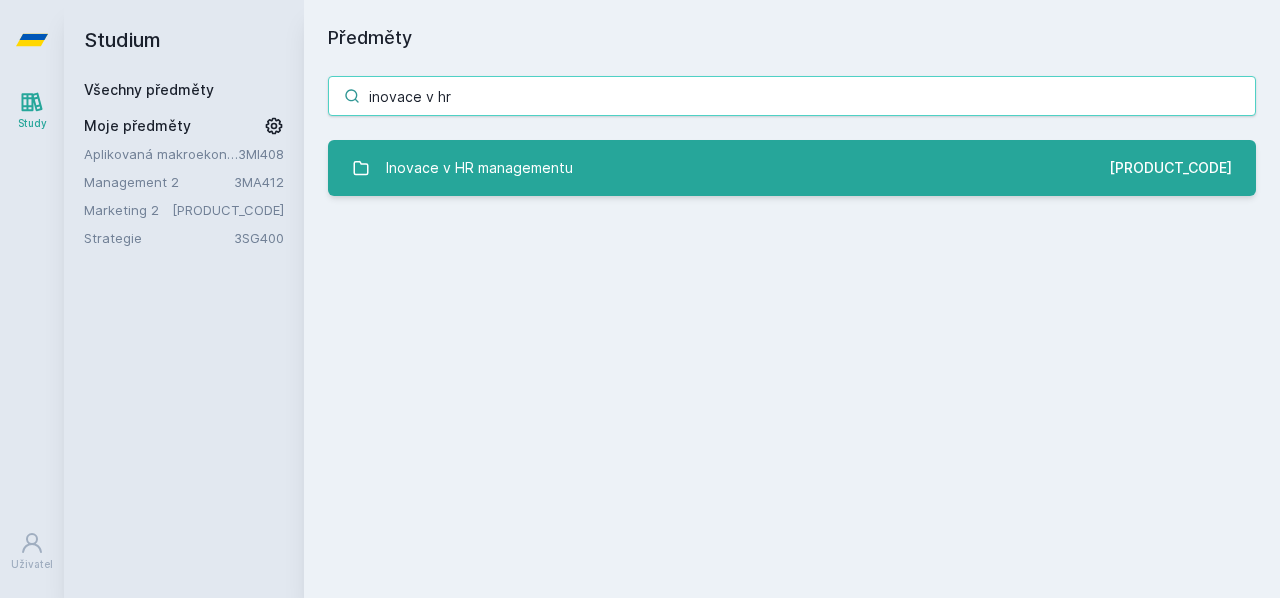 type on "inovace v hr" 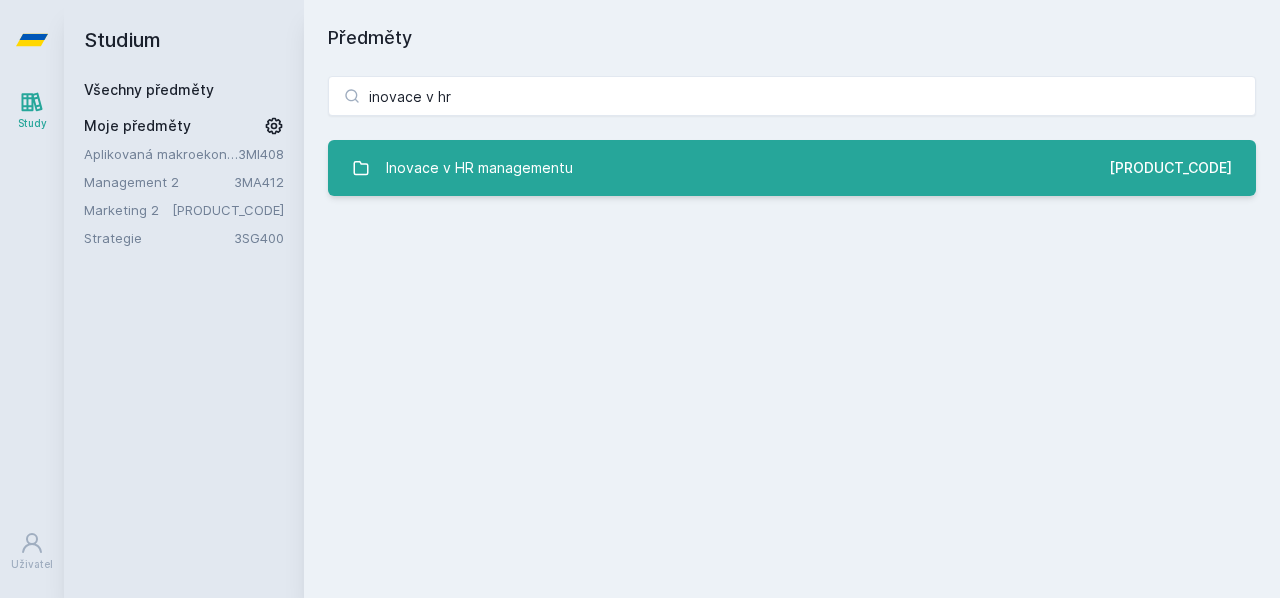 click on "Inovace v HR managementu" at bounding box center [479, 168] 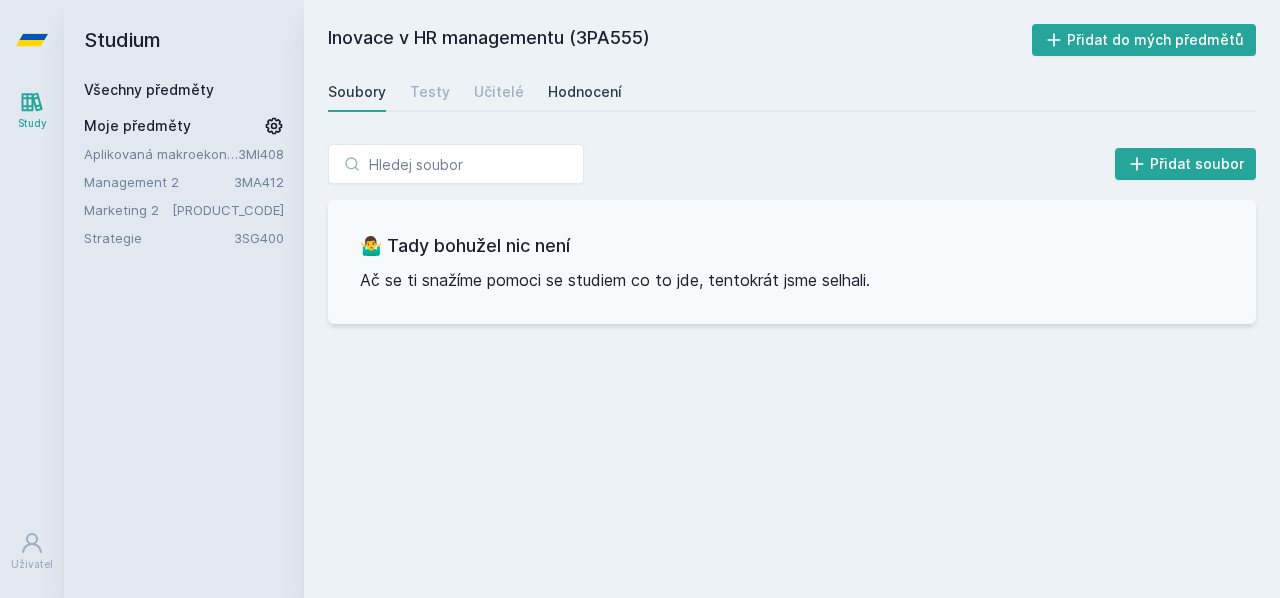 click on "Hodnocení" at bounding box center [585, 92] 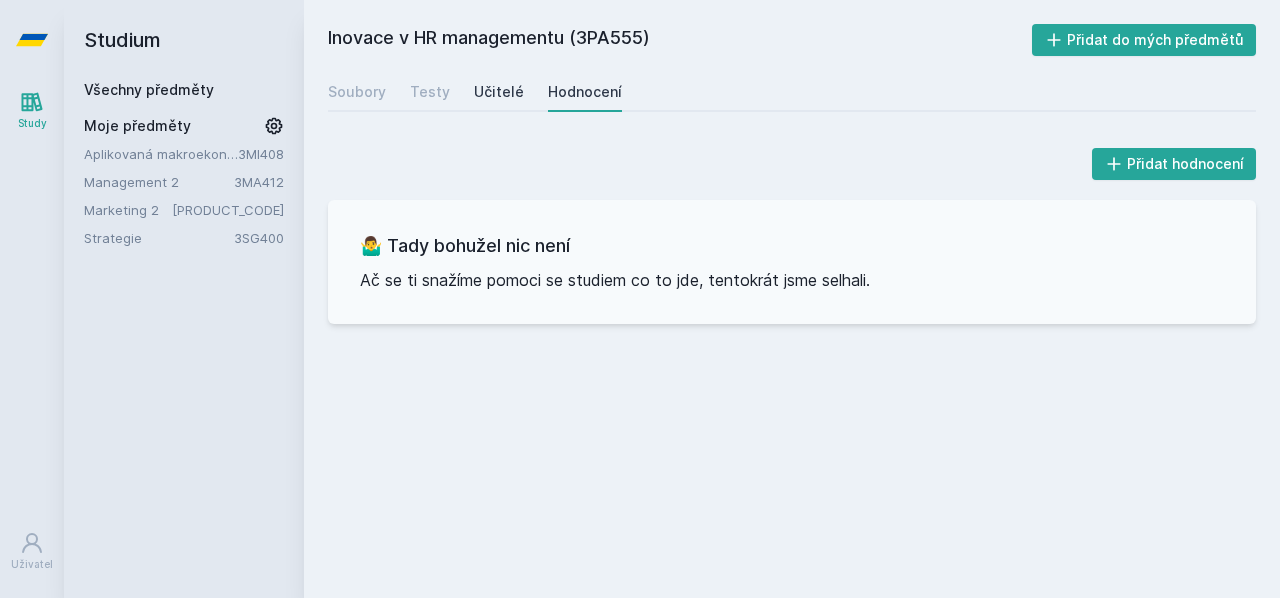 click on "Učitelé" at bounding box center [499, 92] 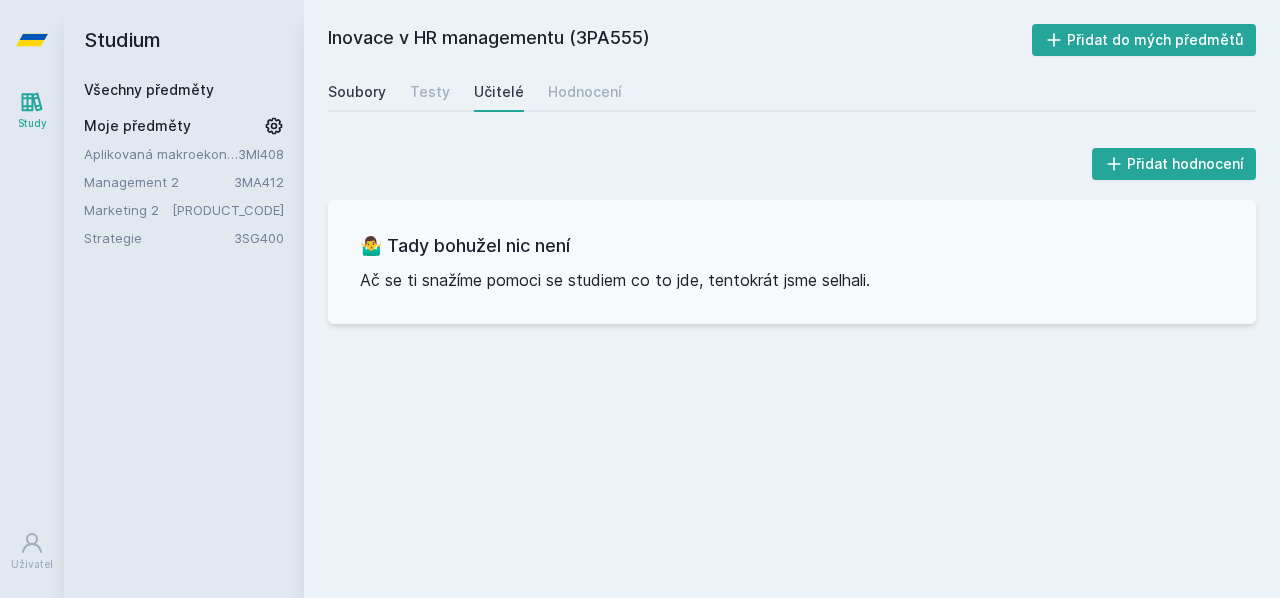 click on "Soubory" at bounding box center [357, 92] 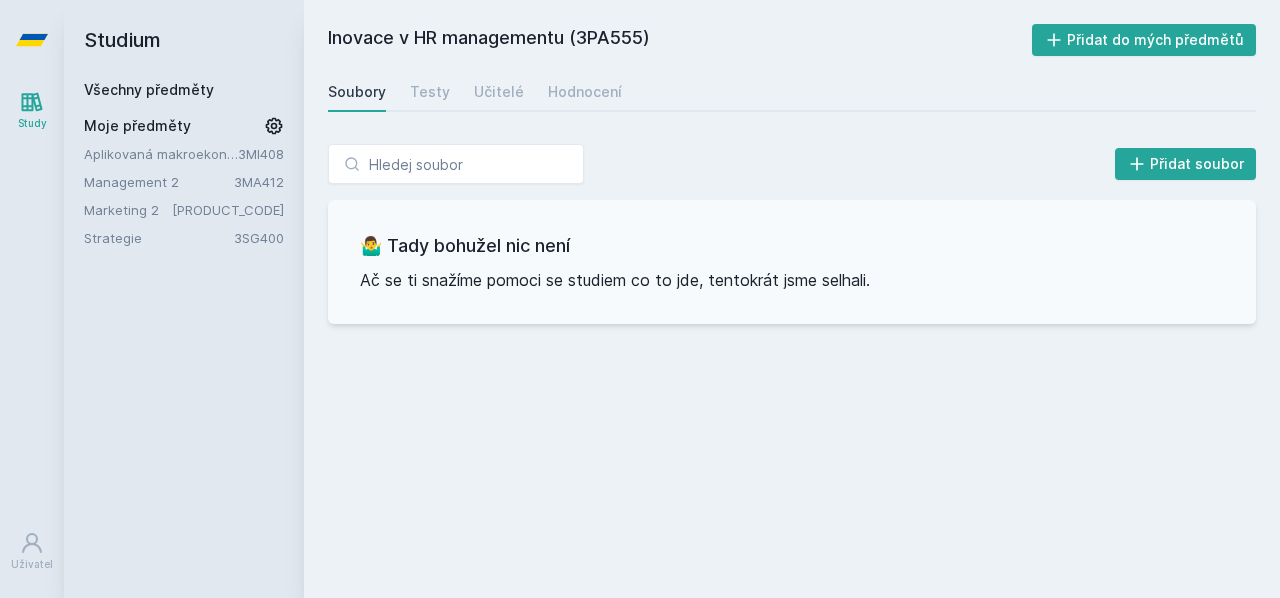 click on "Všechny předměty" at bounding box center [149, 89] 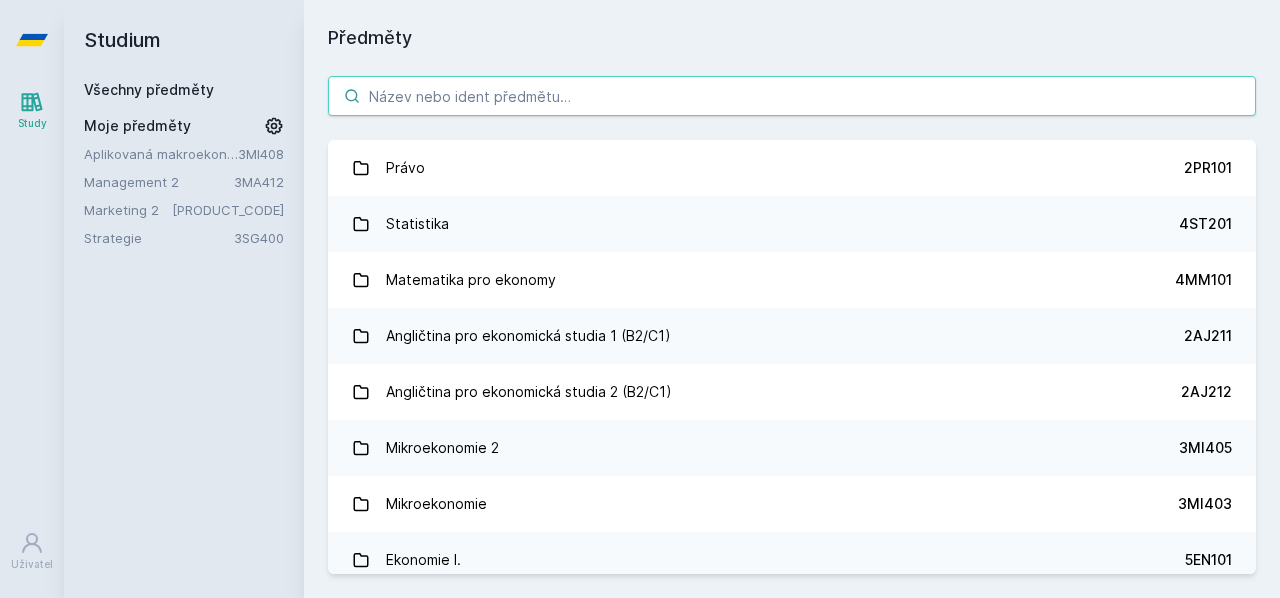 click at bounding box center (792, 96) 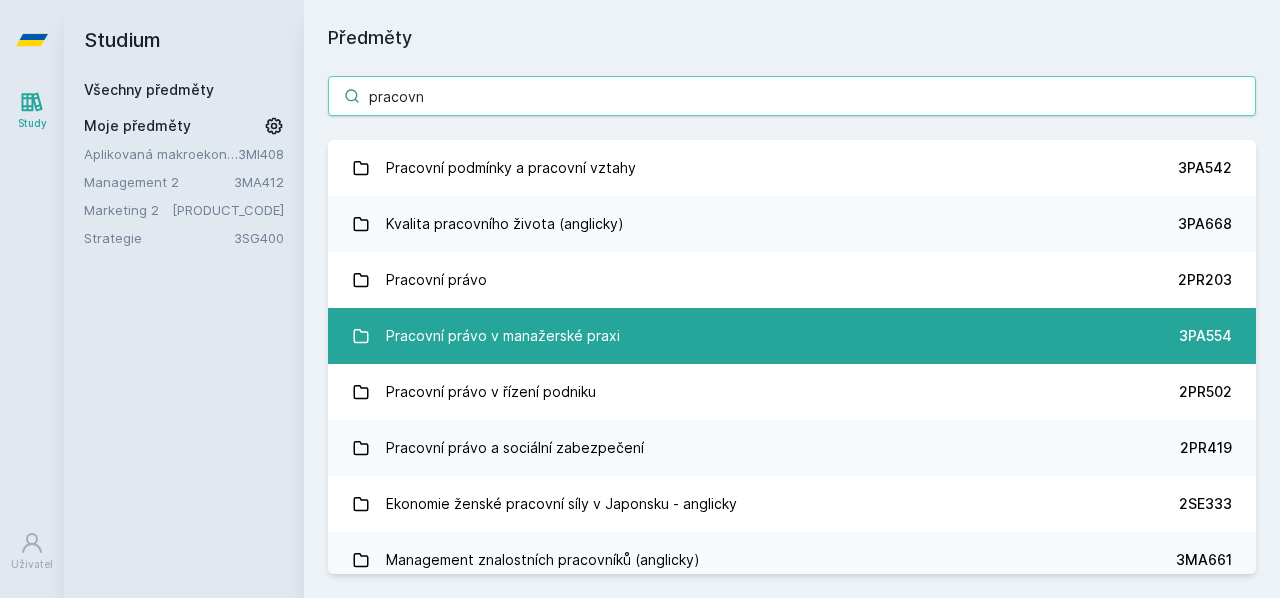 type on "pracovn" 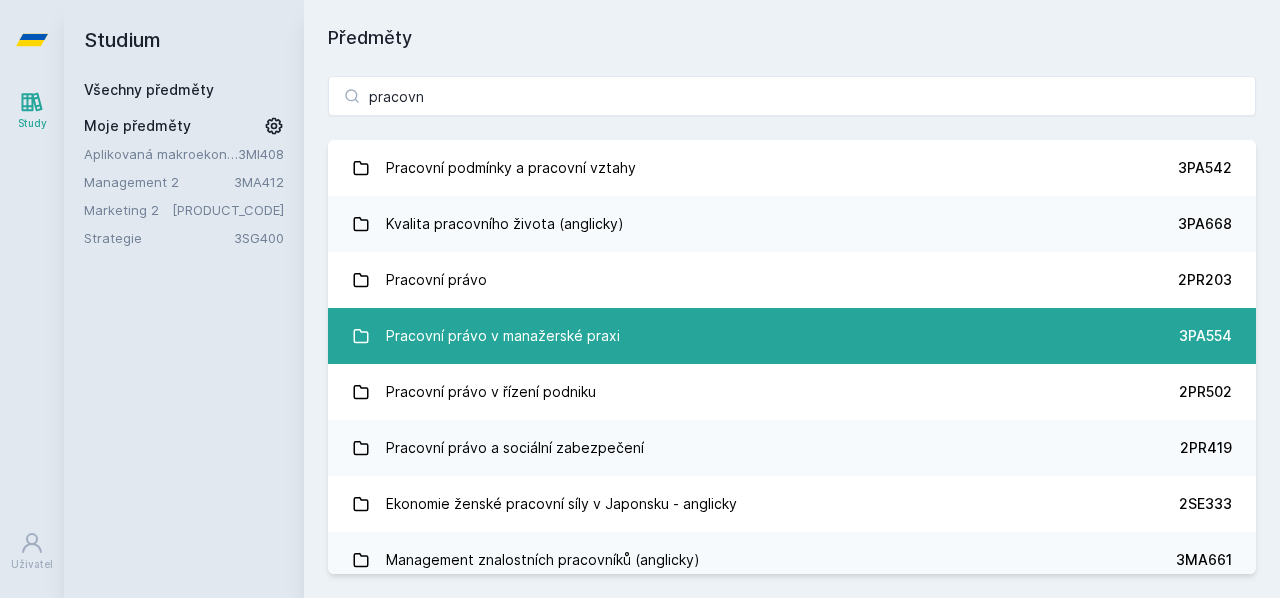 click on "Pracovní právo v manažerské praxi" at bounding box center [503, 336] 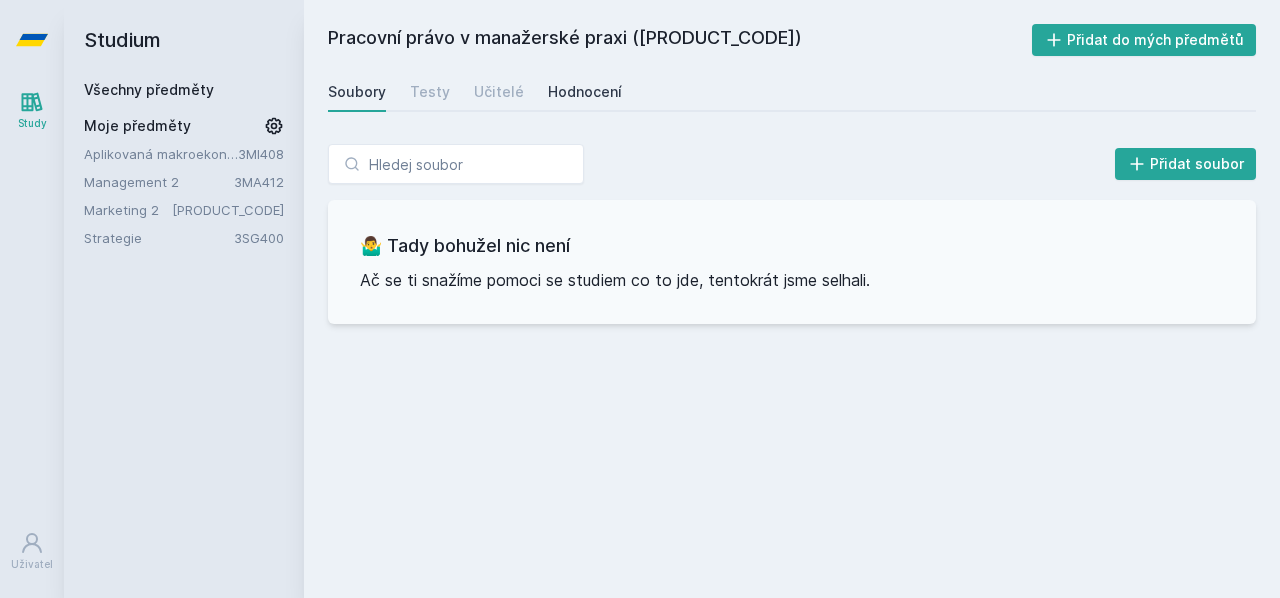 click on "Hodnocení" at bounding box center [585, 92] 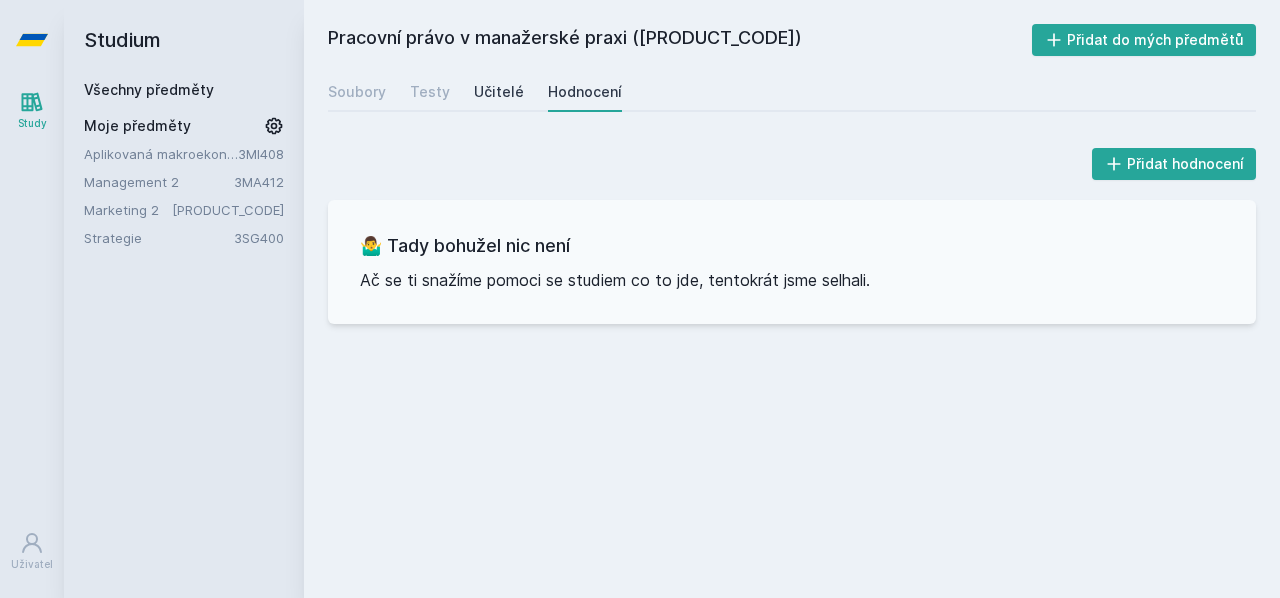 click on "Učitelé" at bounding box center [499, 92] 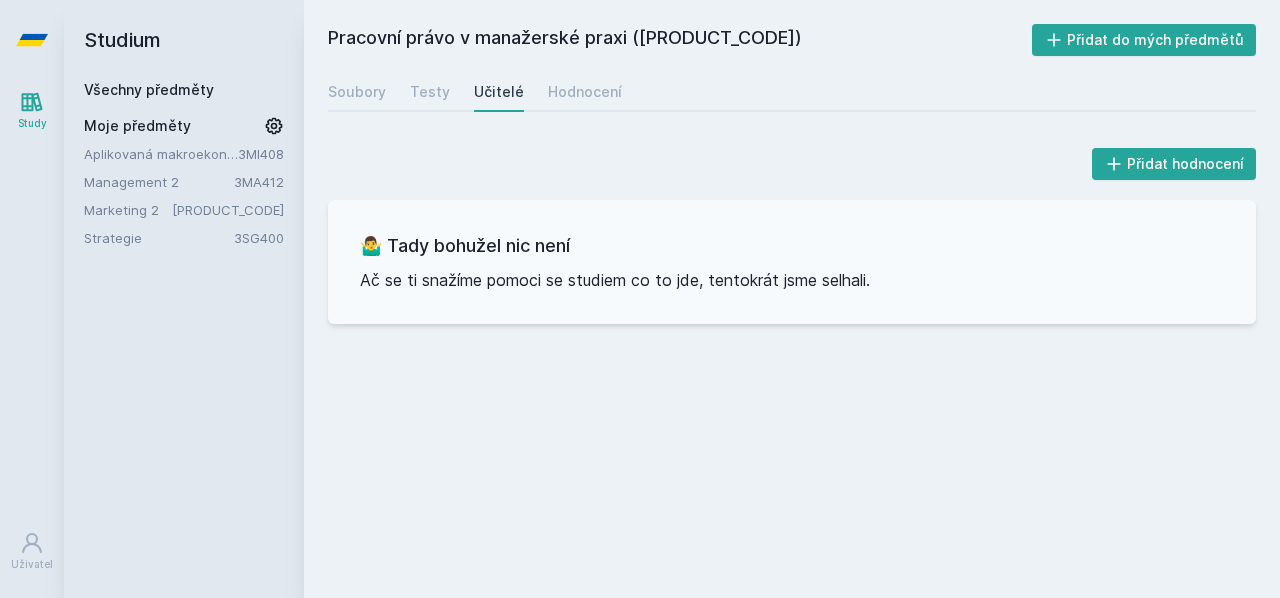 click on "Všechny předměty" at bounding box center [149, 89] 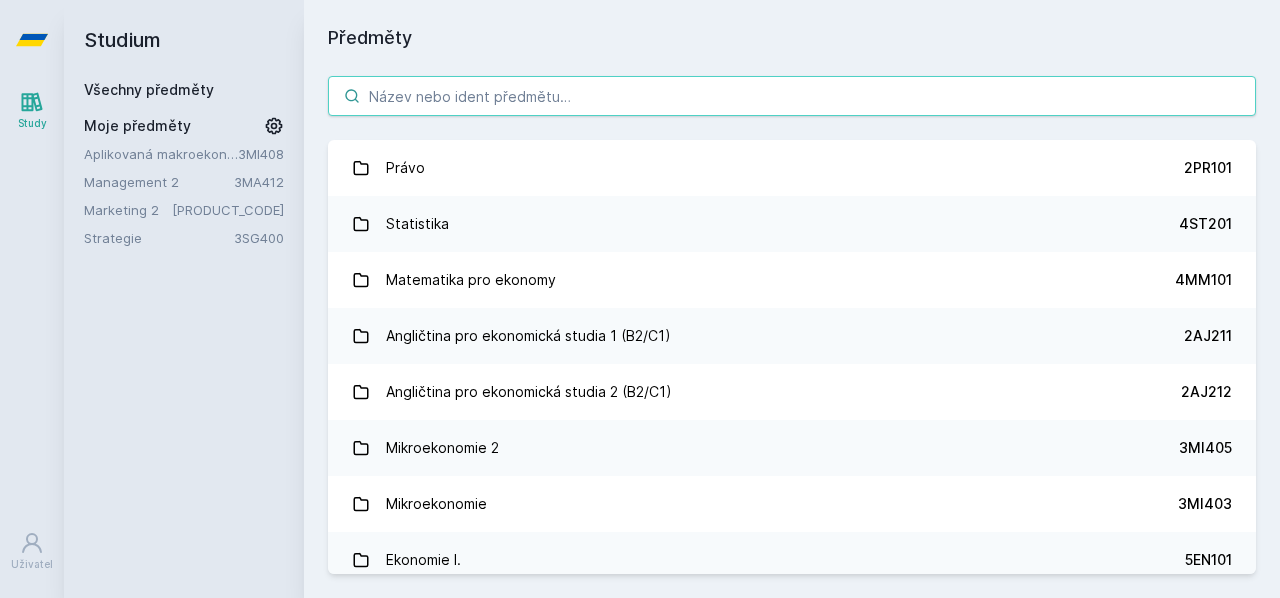 click at bounding box center [792, 96] 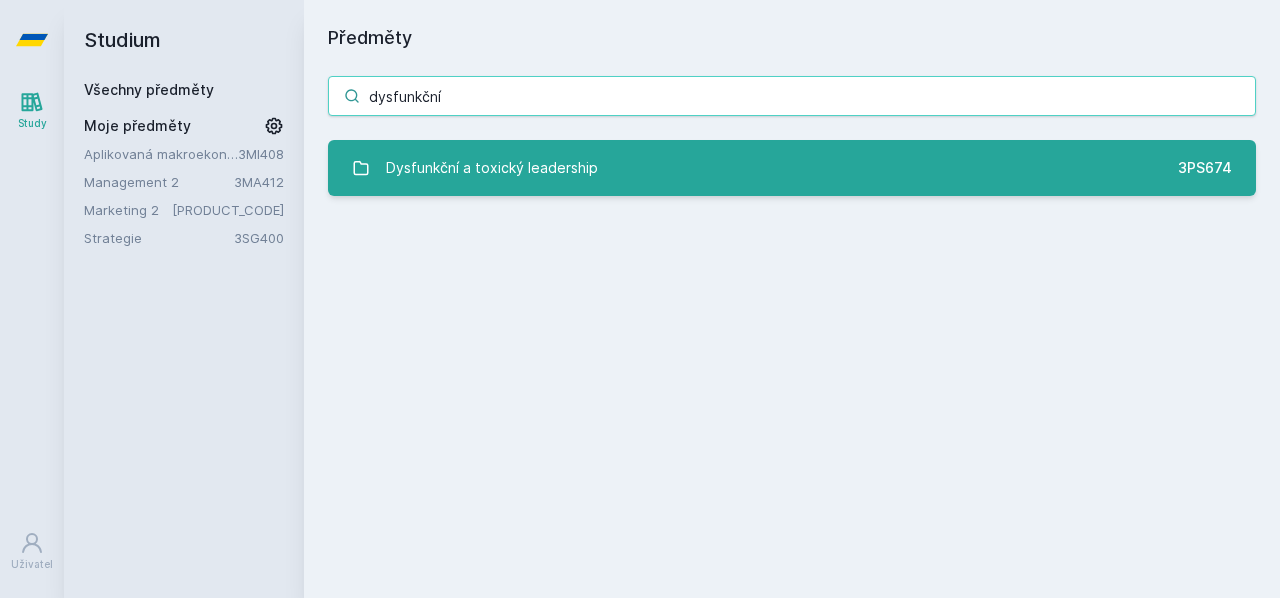 type on "dysfunkční" 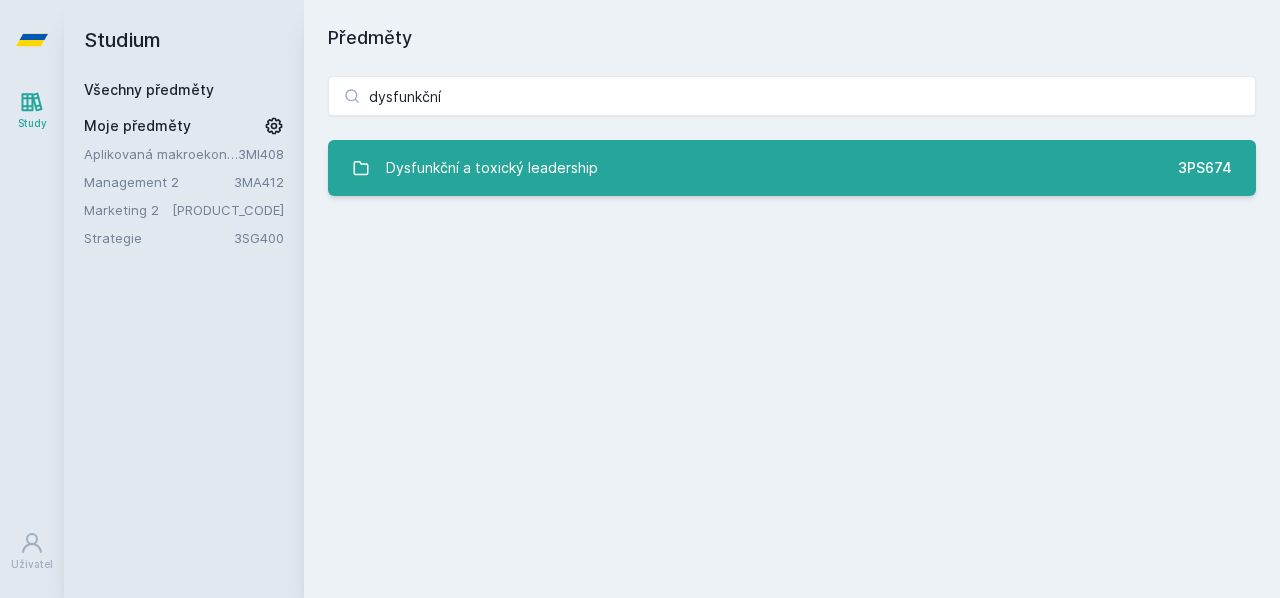 click on "Dysfunkční a toxický leadership" at bounding box center (492, 168) 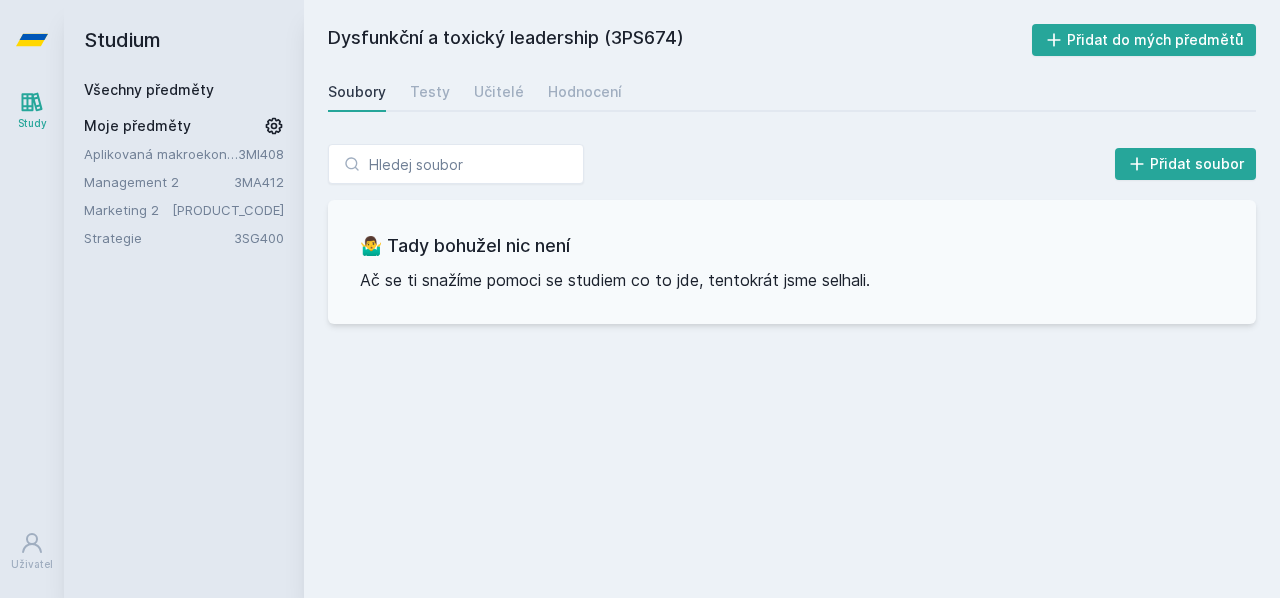 click on "Všechny předměty" at bounding box center [149, 89] 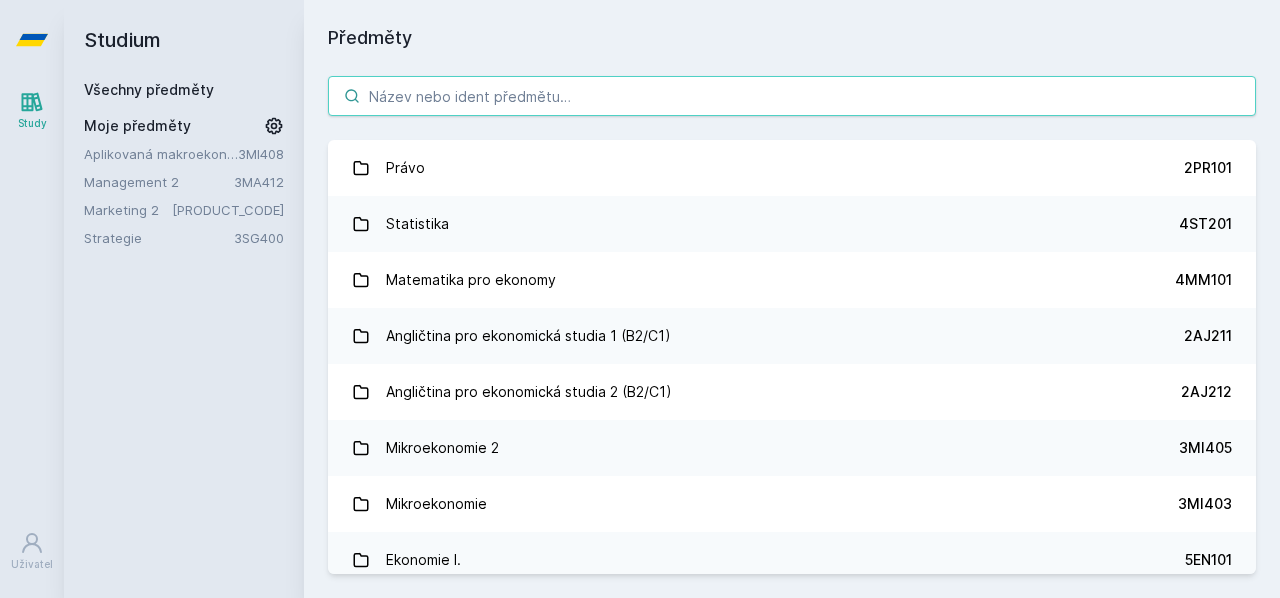 click at bounding box center [792, 96] 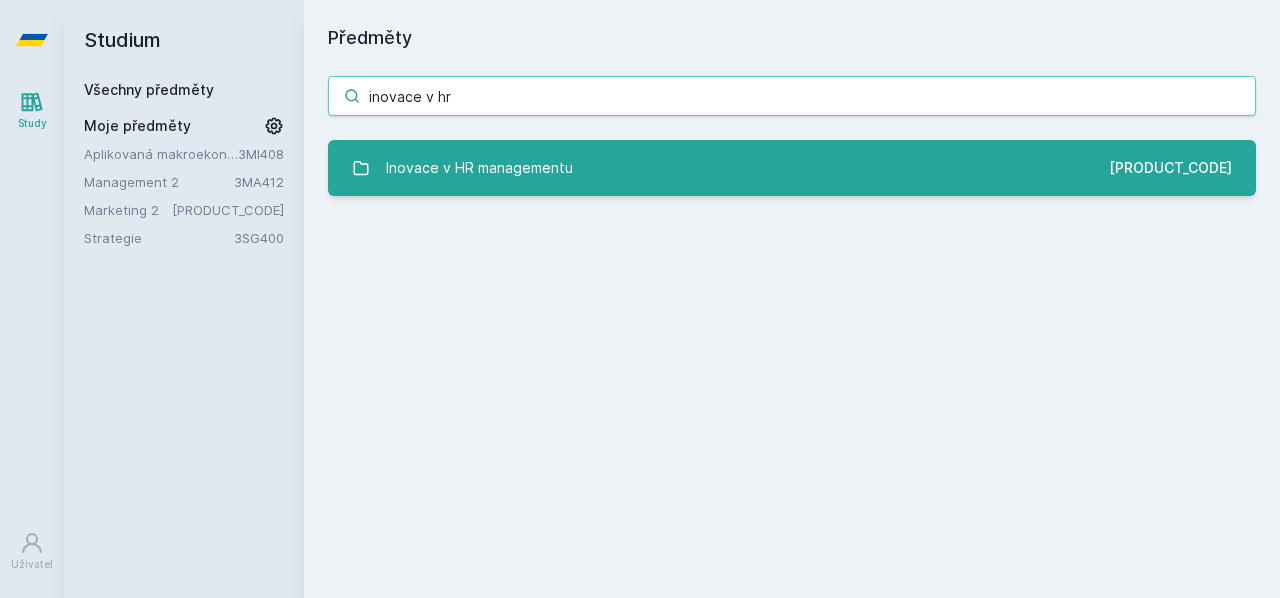 type on "inovace v hr" 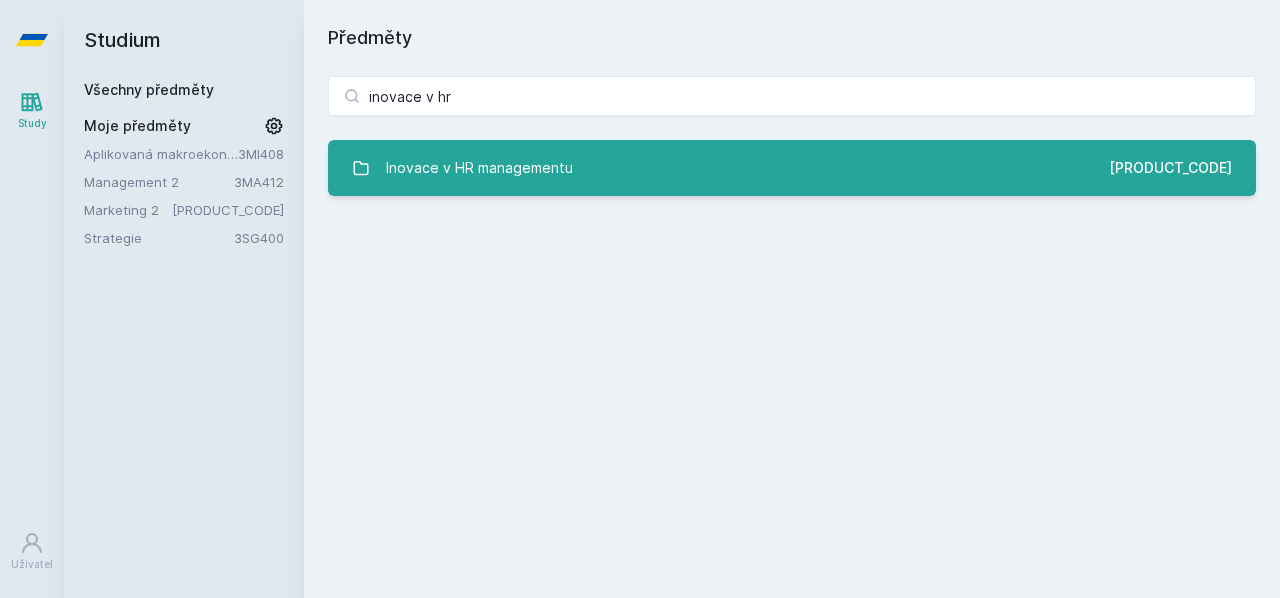 click on "Inovace v HR managementu" at bounding box center [479, 168] 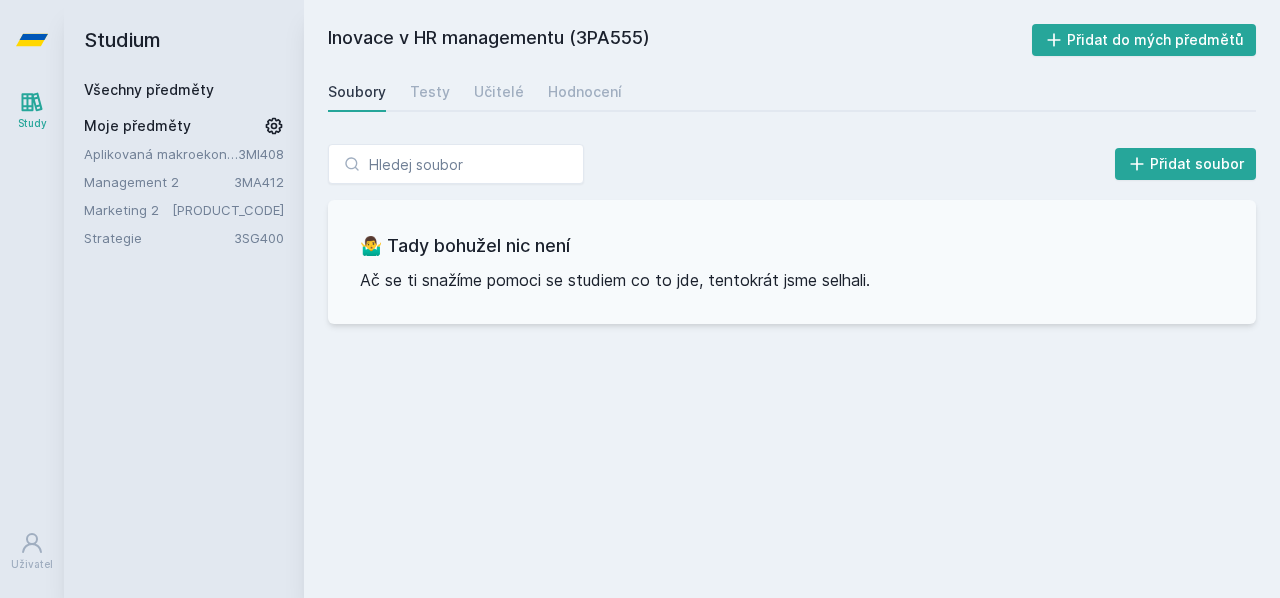 click on "Všechny předměty" at bounding box center [184, 90] 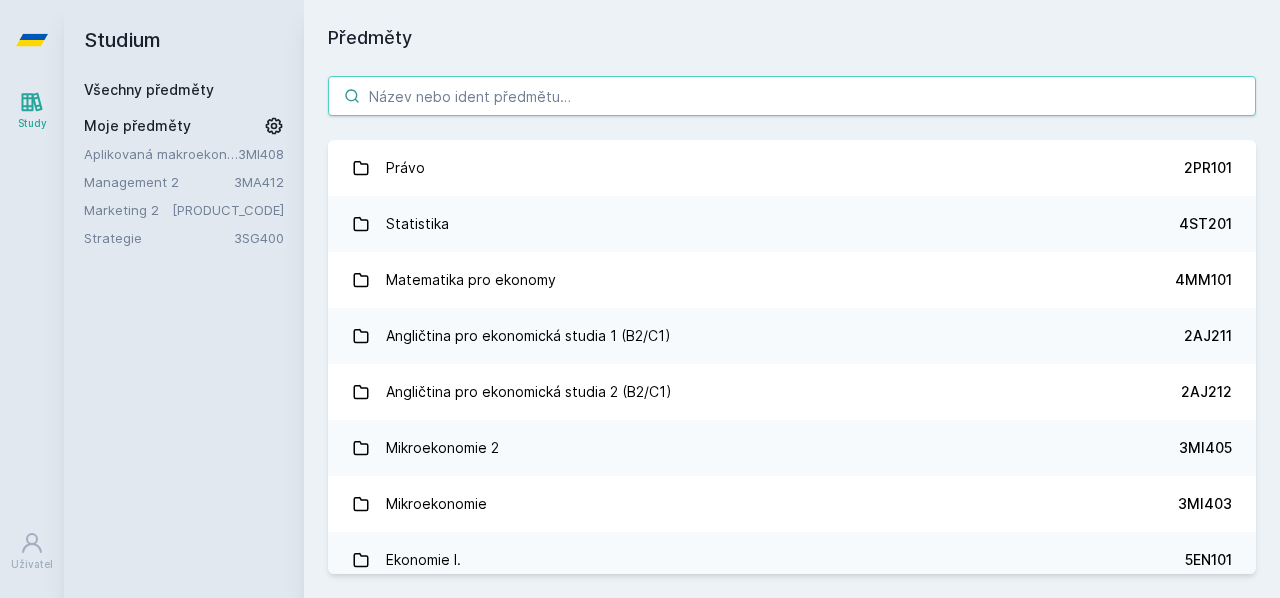click at bounding box center (792, 96) 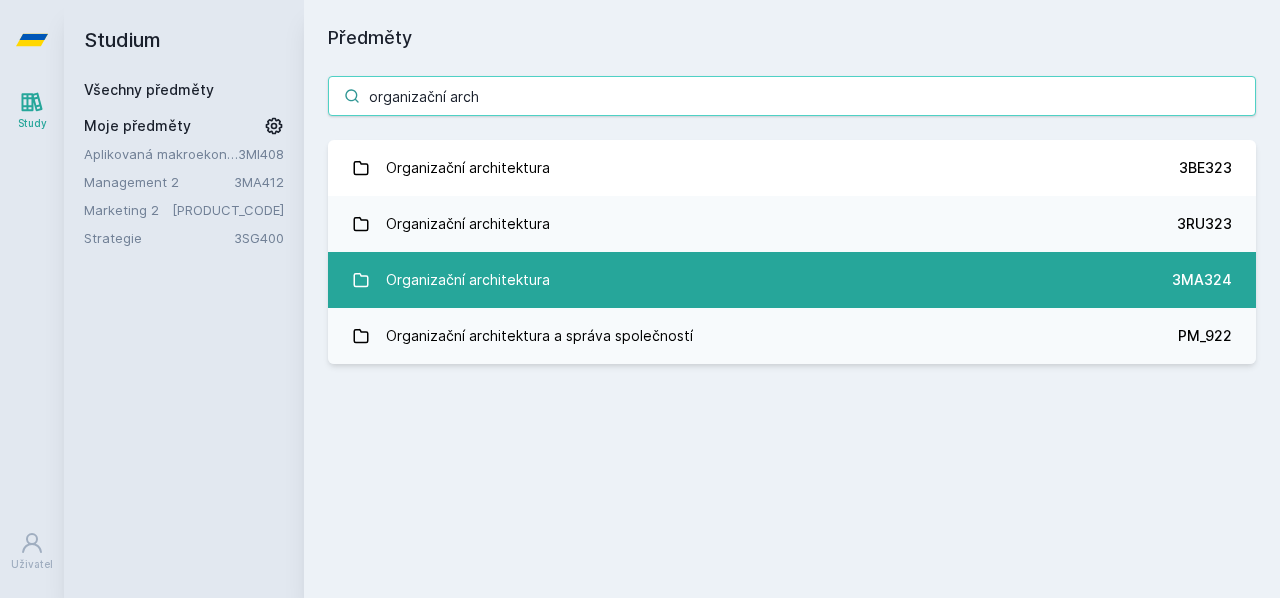 type on "organizační arch" 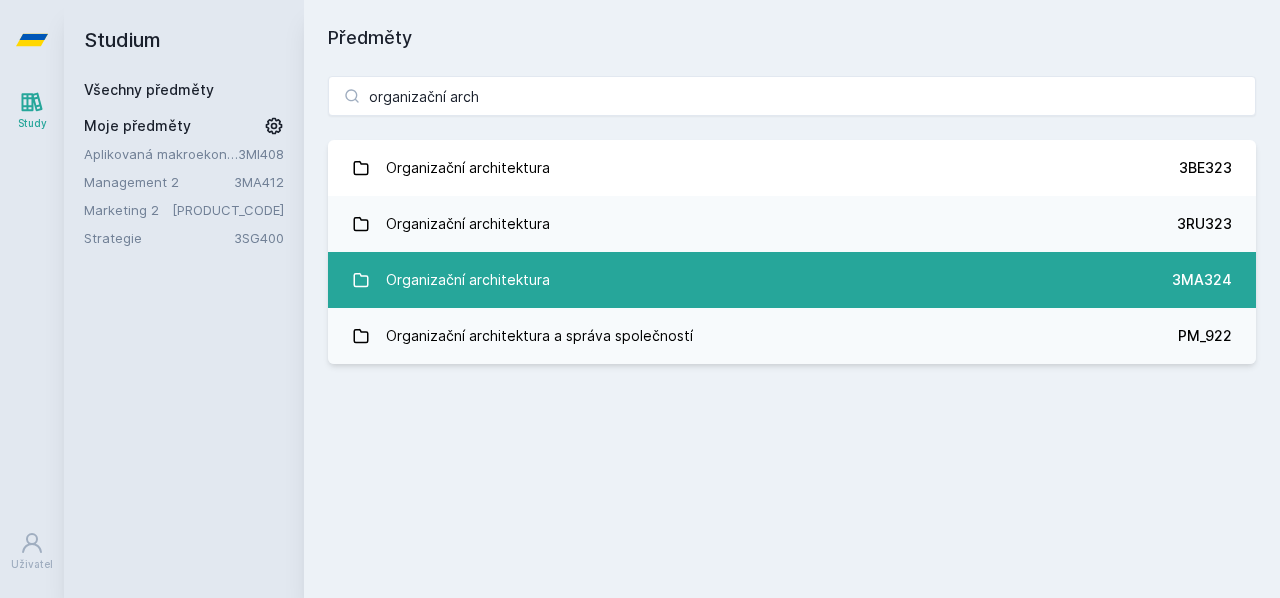 click on "Organizační architektura" at bounding box center (468, 280) 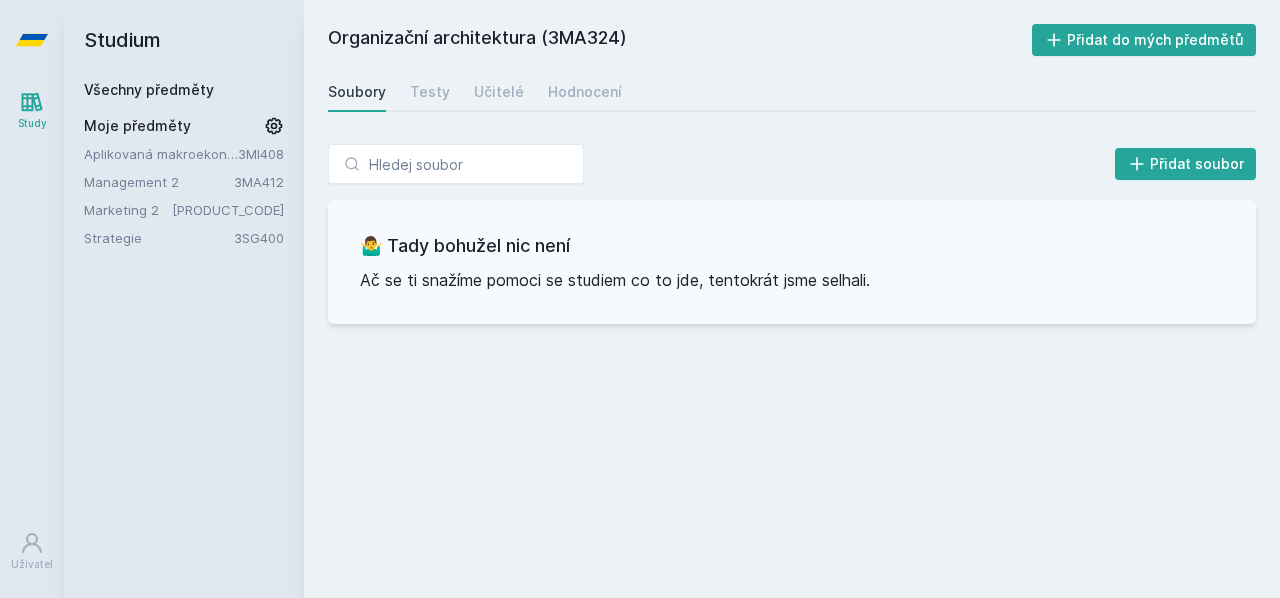 click on "Všechny předměty" at bounding box center [149, 89] 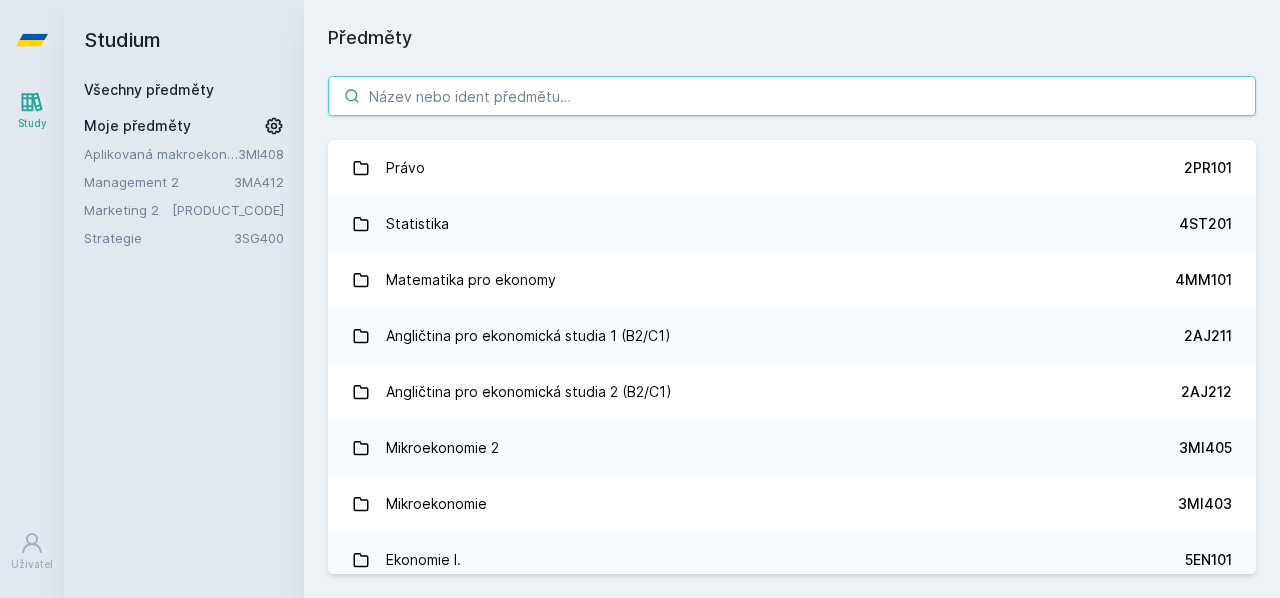 click at bounding box center [792, 96] 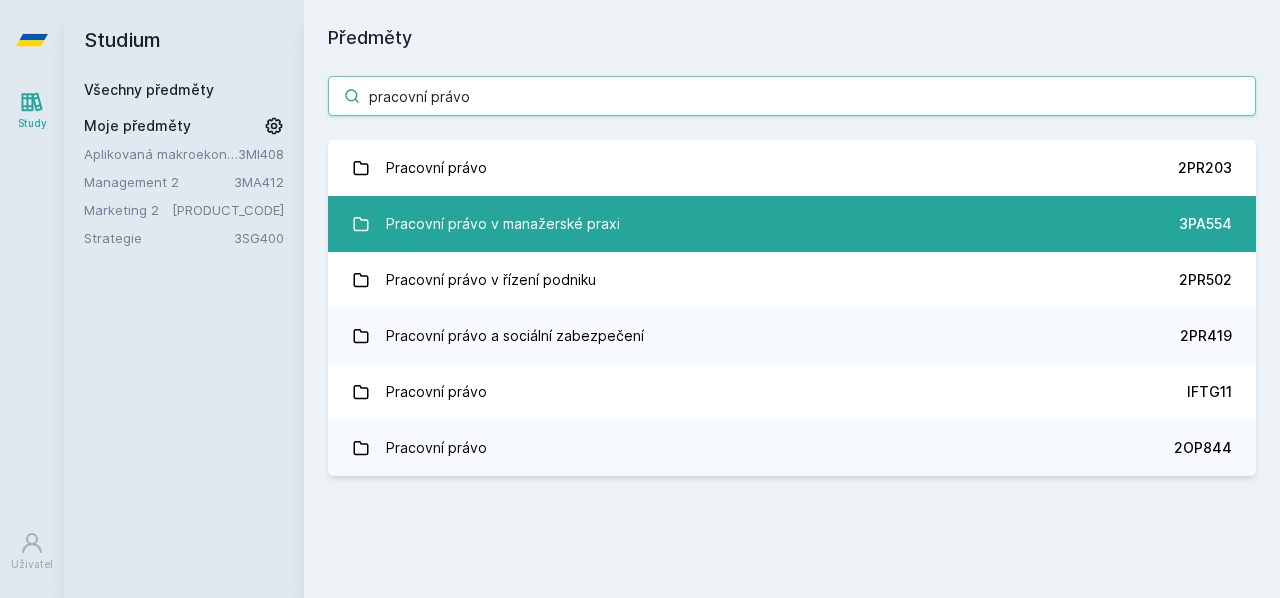 type on "pracovní právo" 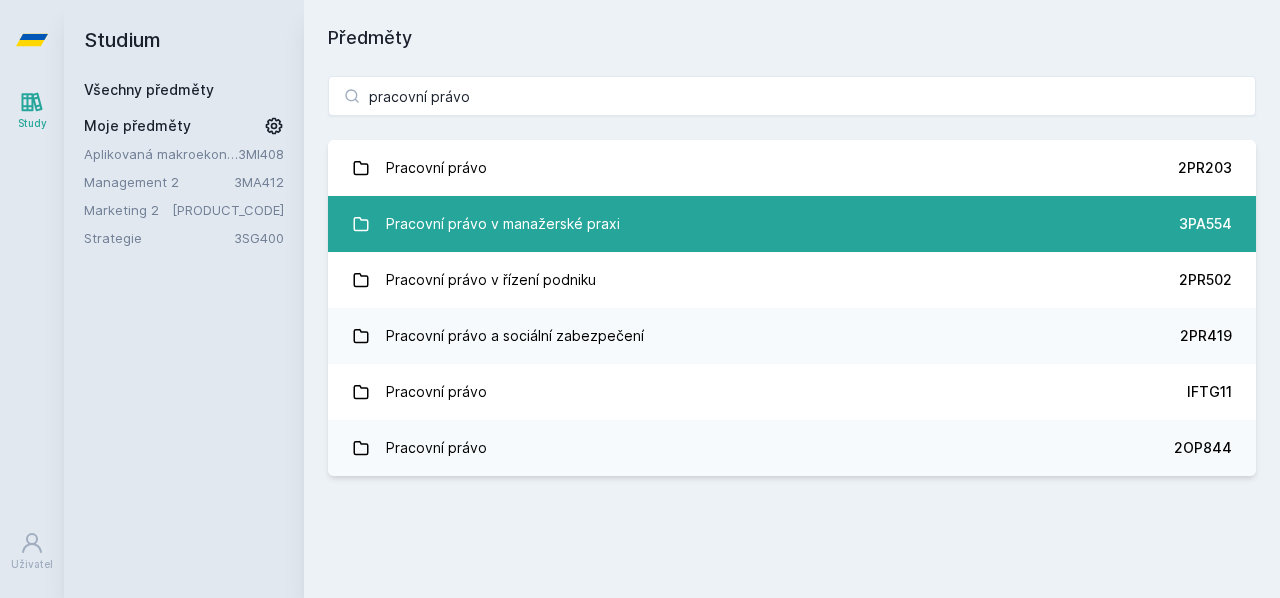 click on "Pracovní právo v manažerské praxi [PRODUCT_CODE]" at bounding box center (792, 224) 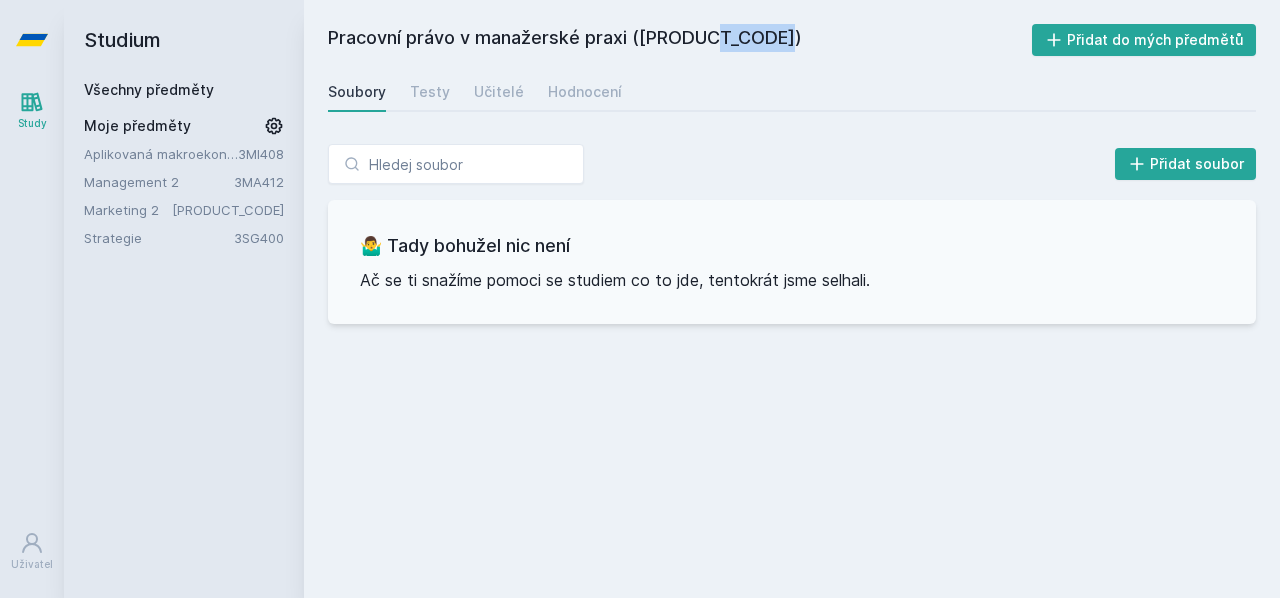 drag, startPoint x: 642, startPoint y: 37, endPoint x: 711, endPoint y: 34, distance: 69.065186 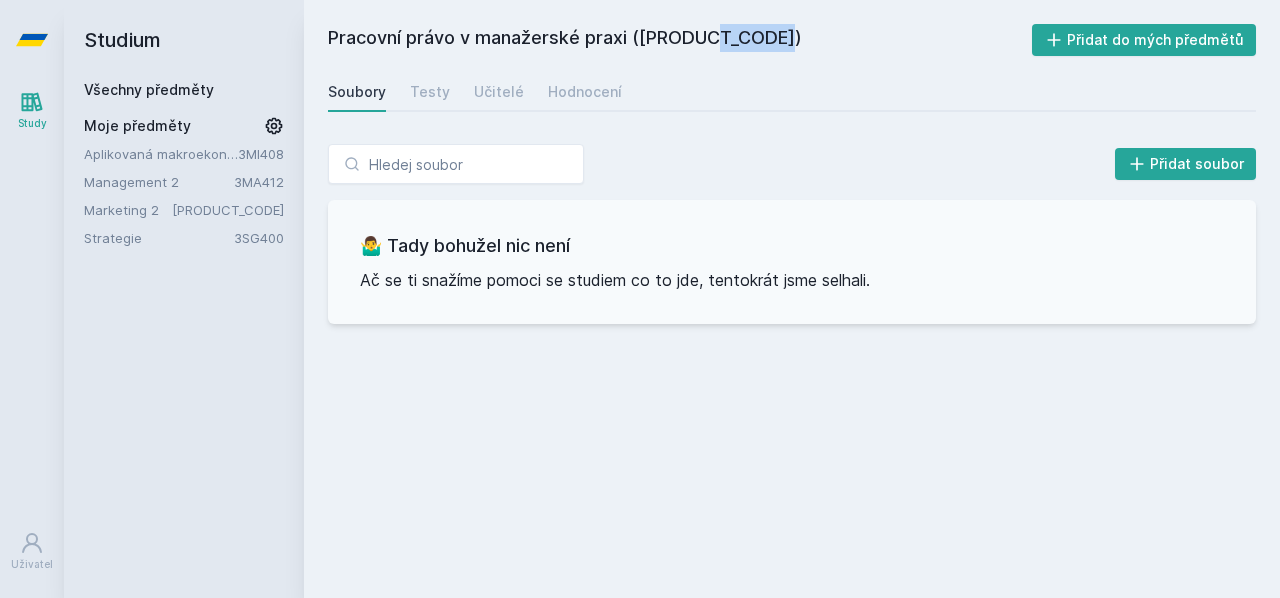 copy on "3PA554)" 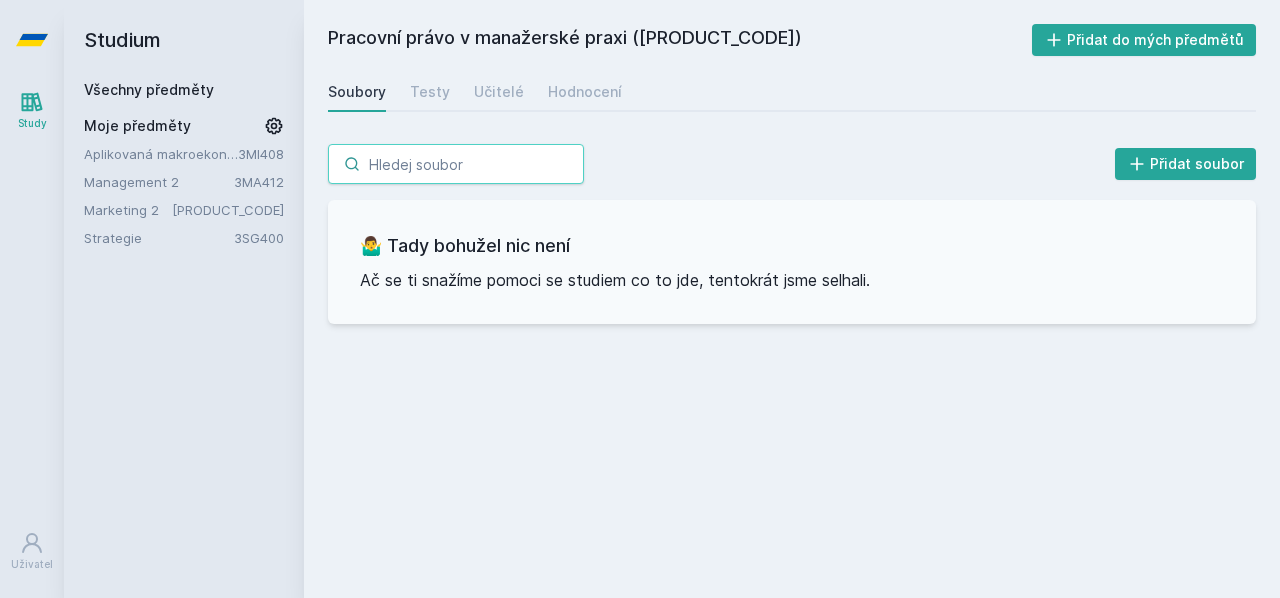 click at bounding box center [456, 164] 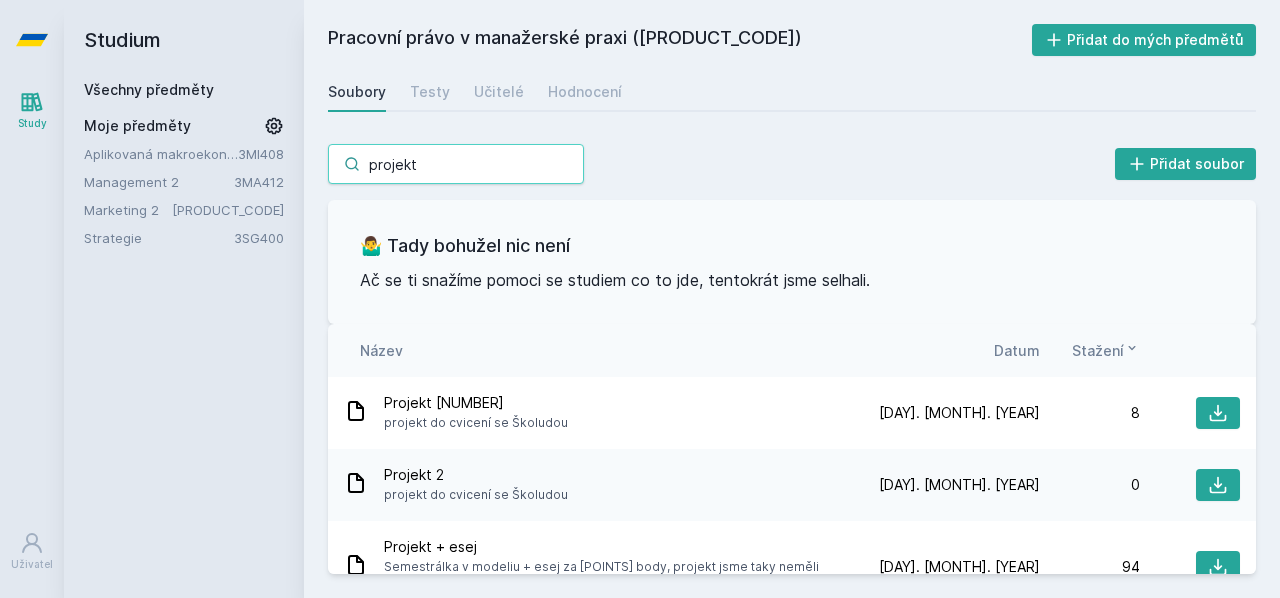 type on "projekt" 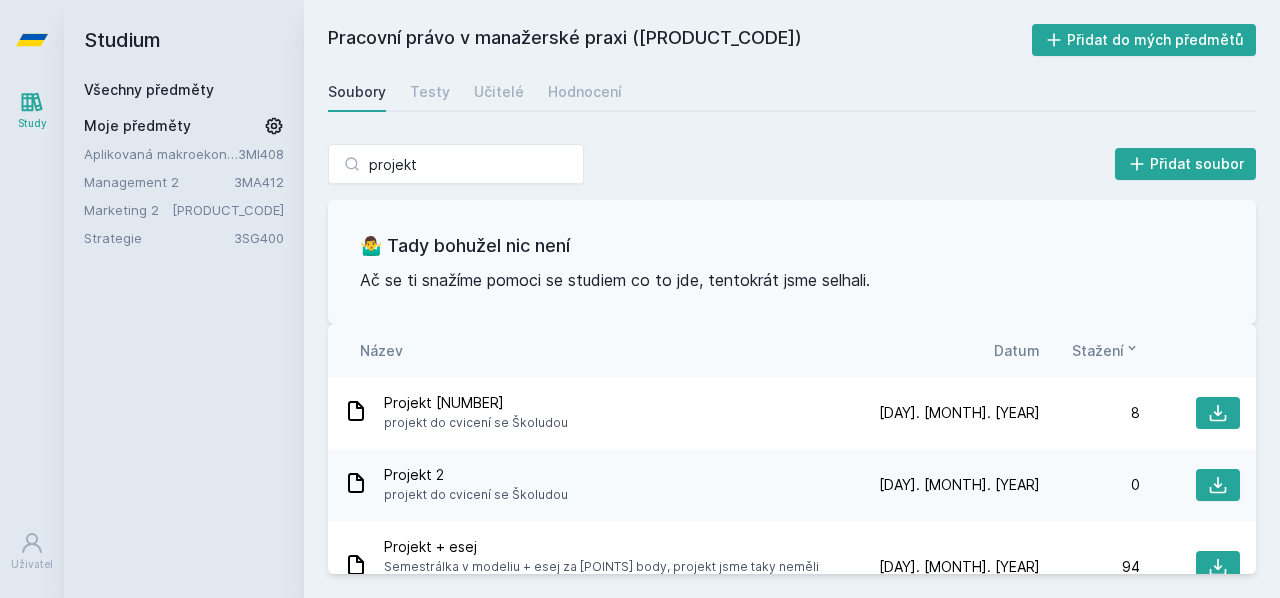 click on "Všechny předměty" at bounding box center [184, 90] 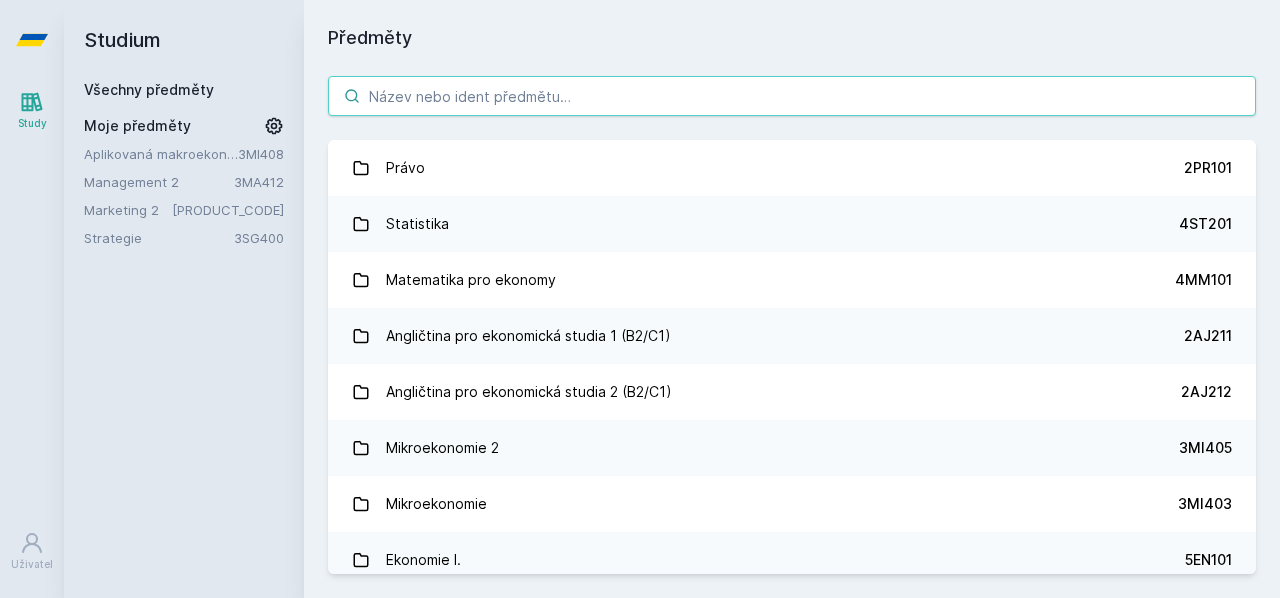 click at bounding box center (792, 96) 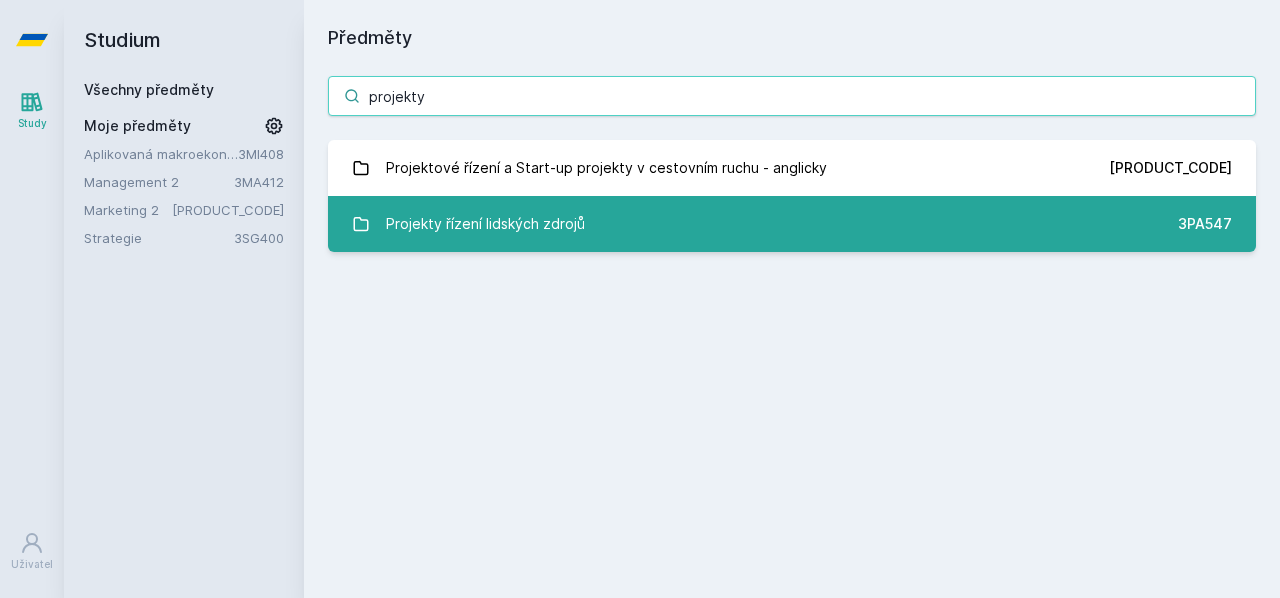type on "projekty" 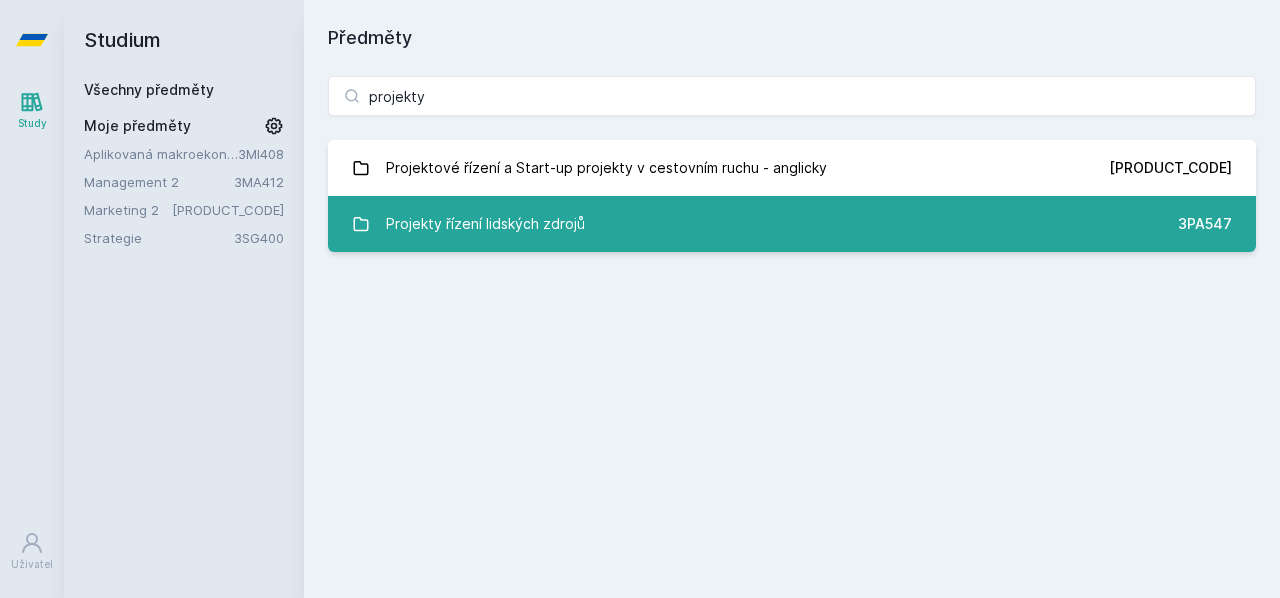 click on "Projekty řízení lidských zdrojů" at bounding box center (485, 224) 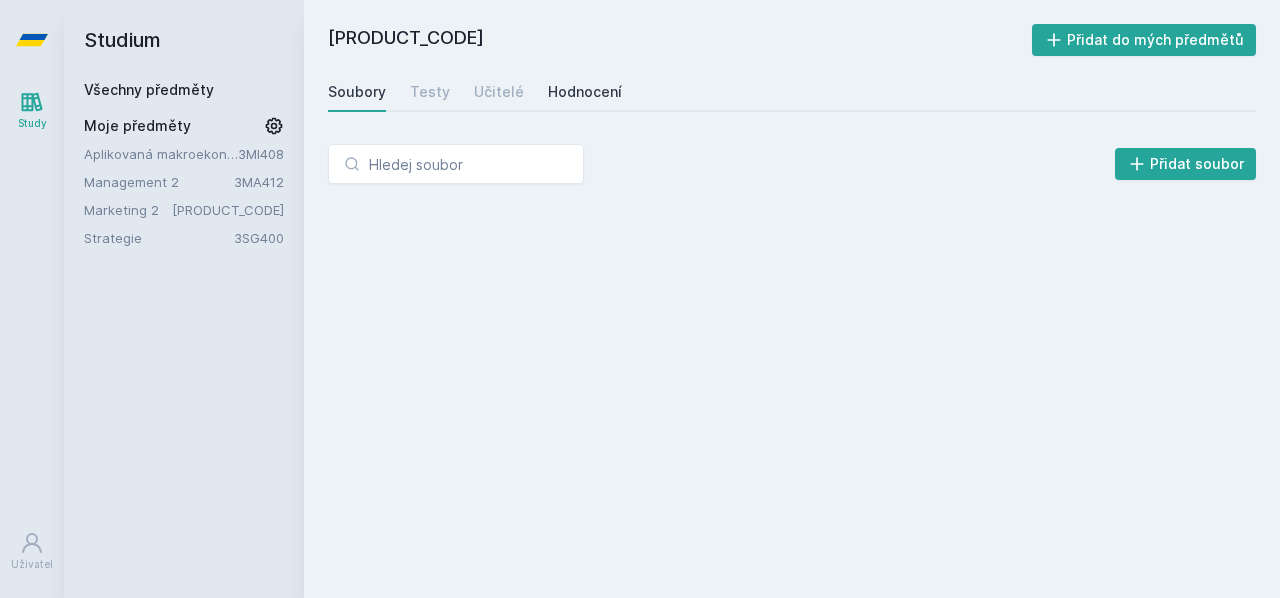 click on "Hodnocení" at bounding box center [585, 92] 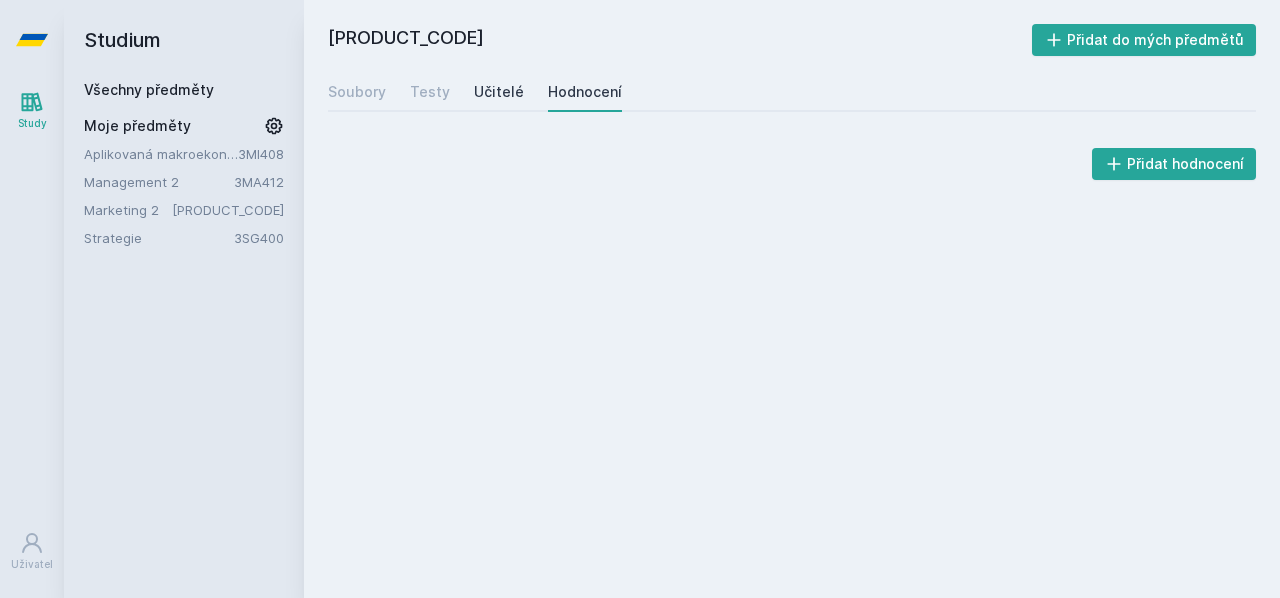 click on "Učitelé" at bounding box center [499, 92] 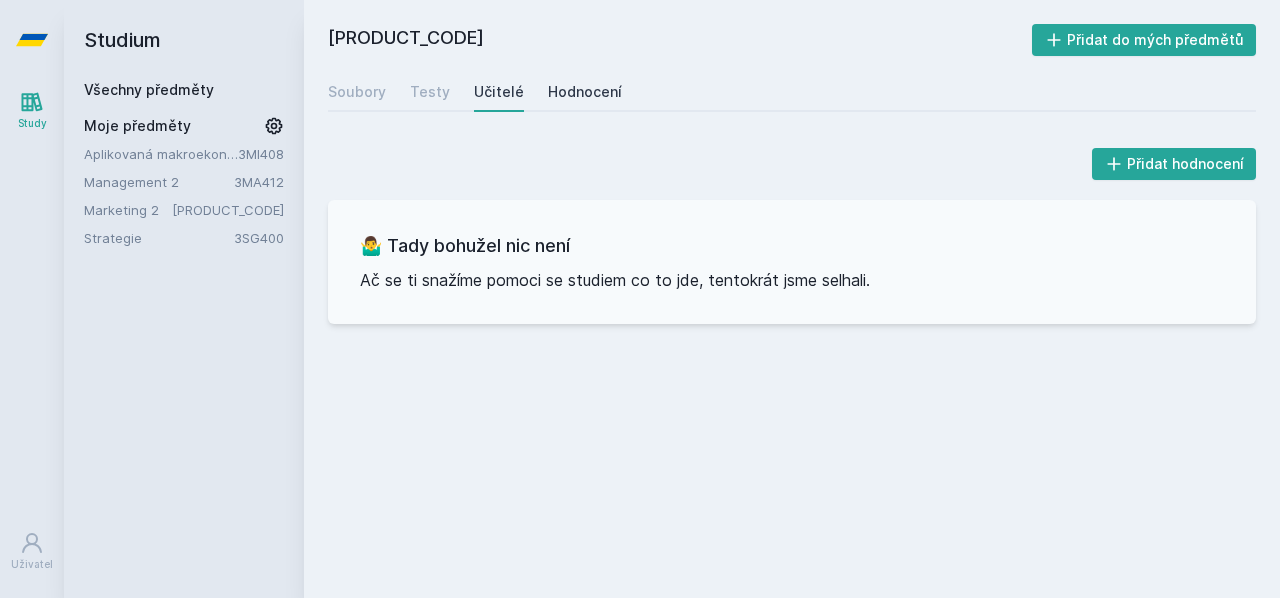 click on "Hodnocení" at bounding box center (585, 92) 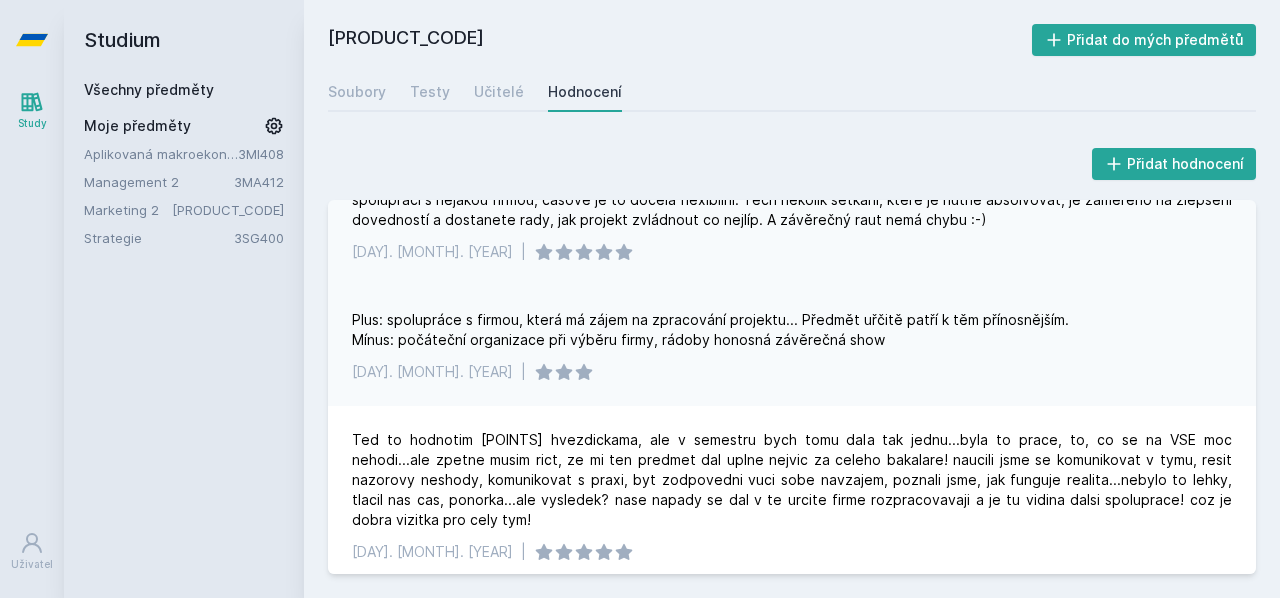 scroll, scrollTop: 0, scrollLeft: 0, axis: both 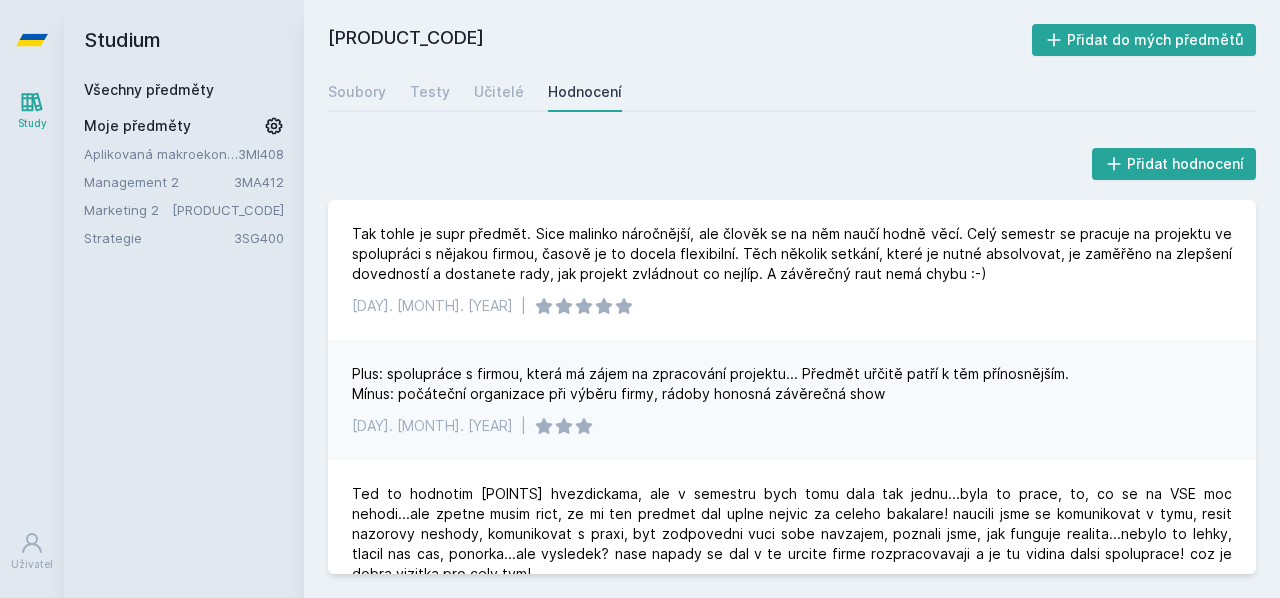 click on "Všechny předměty" at bounding box center [149, 89] 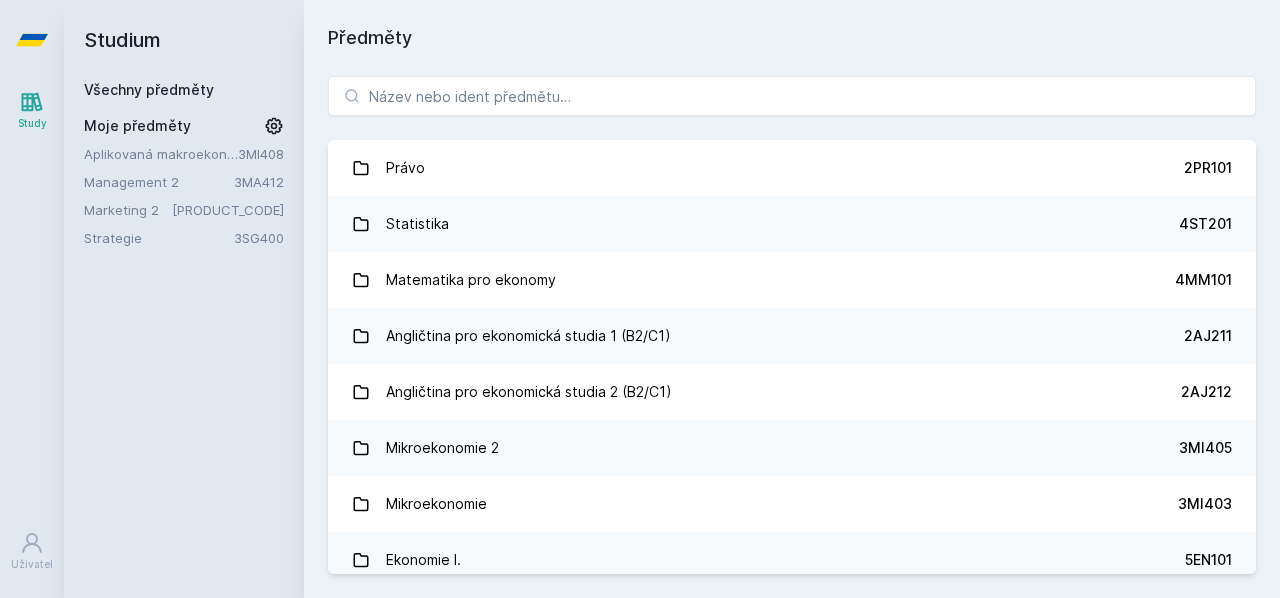 click on "Všechny předměty" at bounding box center (149, 89) 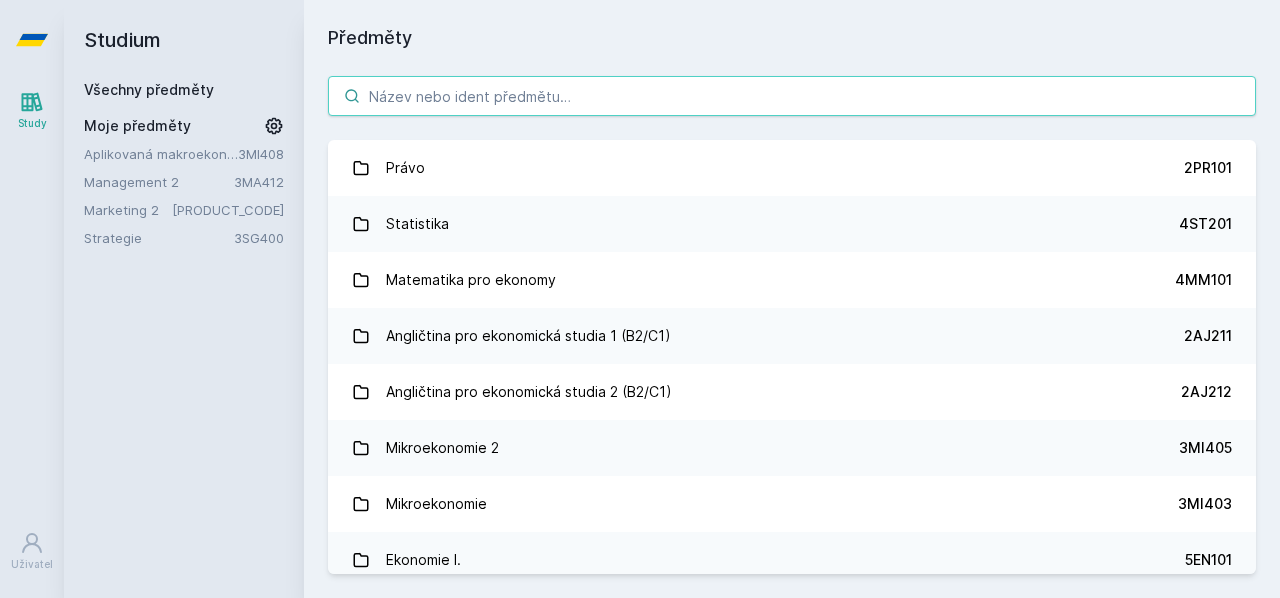 click at bounding box center [792, 96] 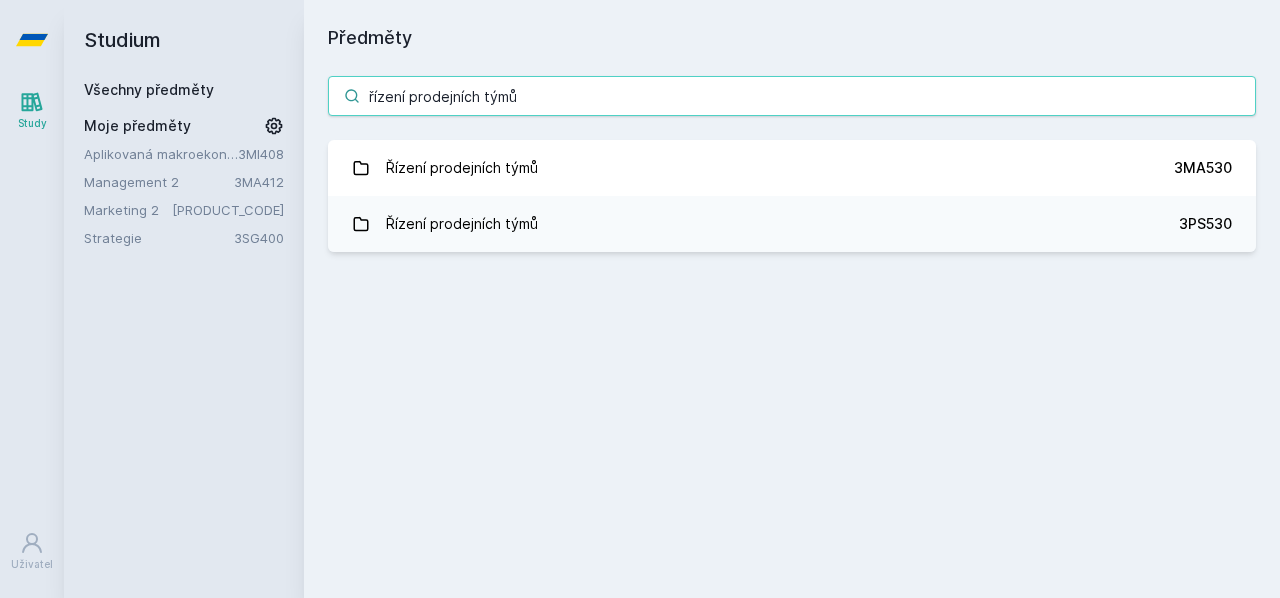 type on "řízení prodejních týmů" 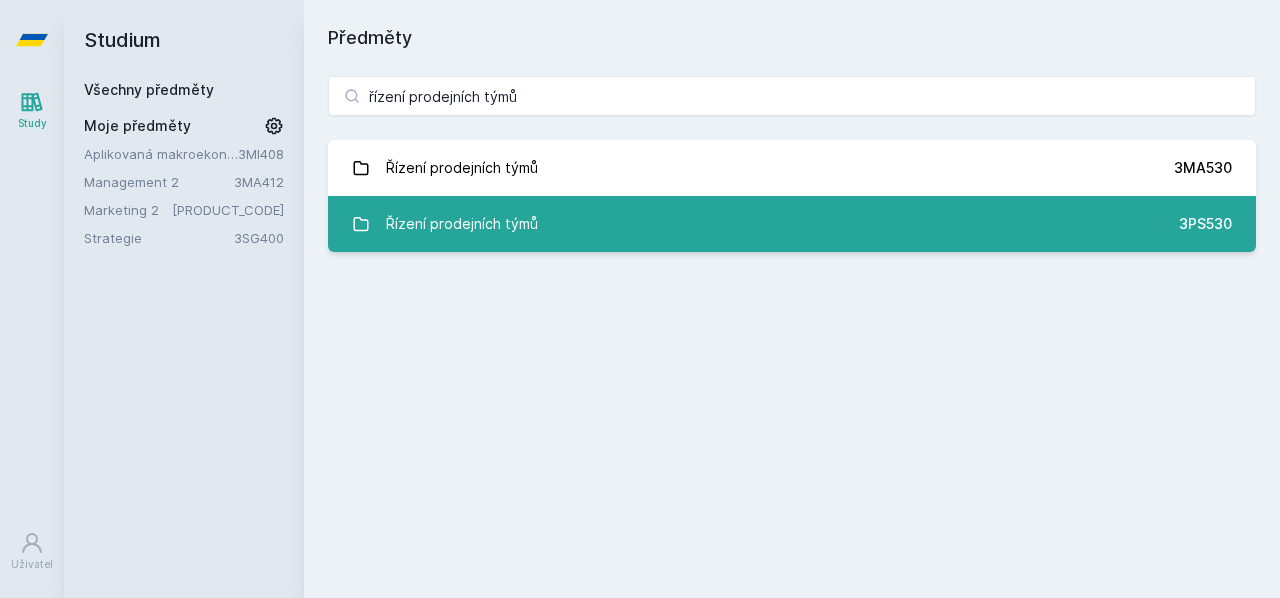 click on "Řízení prodejních týmů   3PS530" at bounding box center (792, 224) 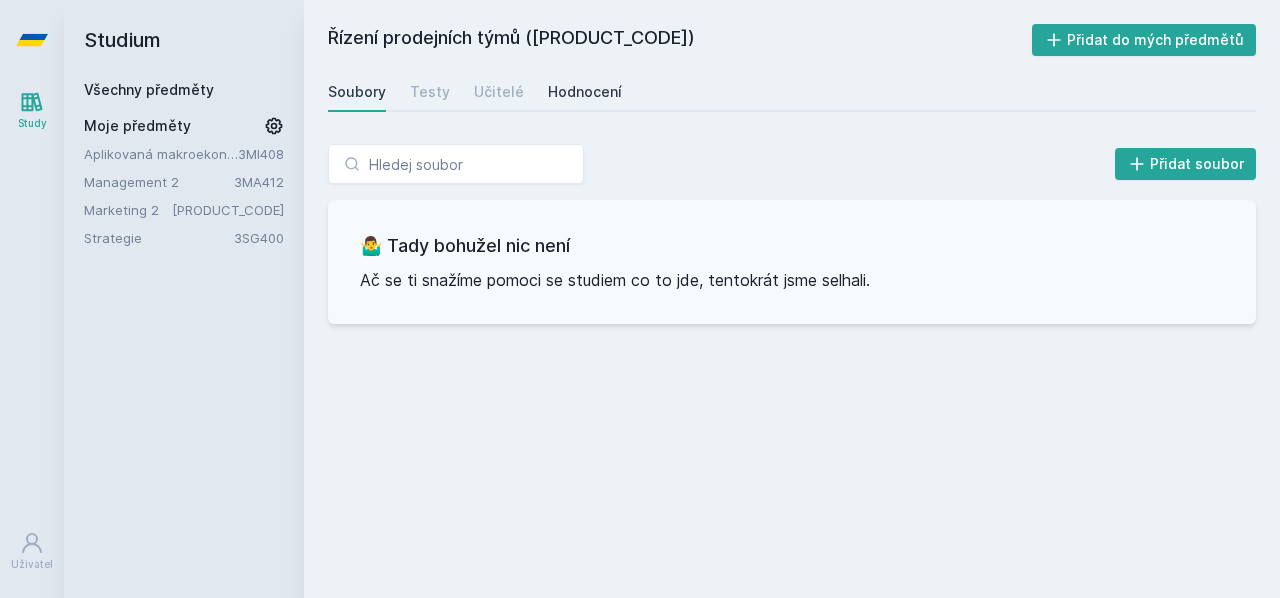 click on "Hodnocení" at bounding box center [585, 92] 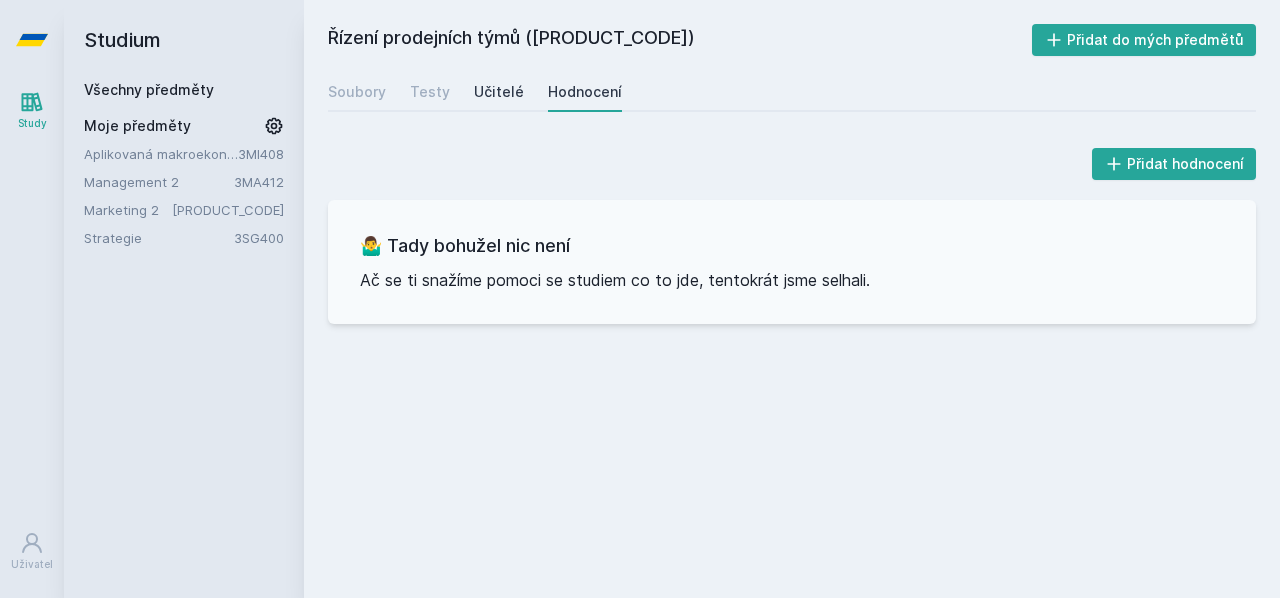 click on "Učitelé" at bounding box center (499, 92) 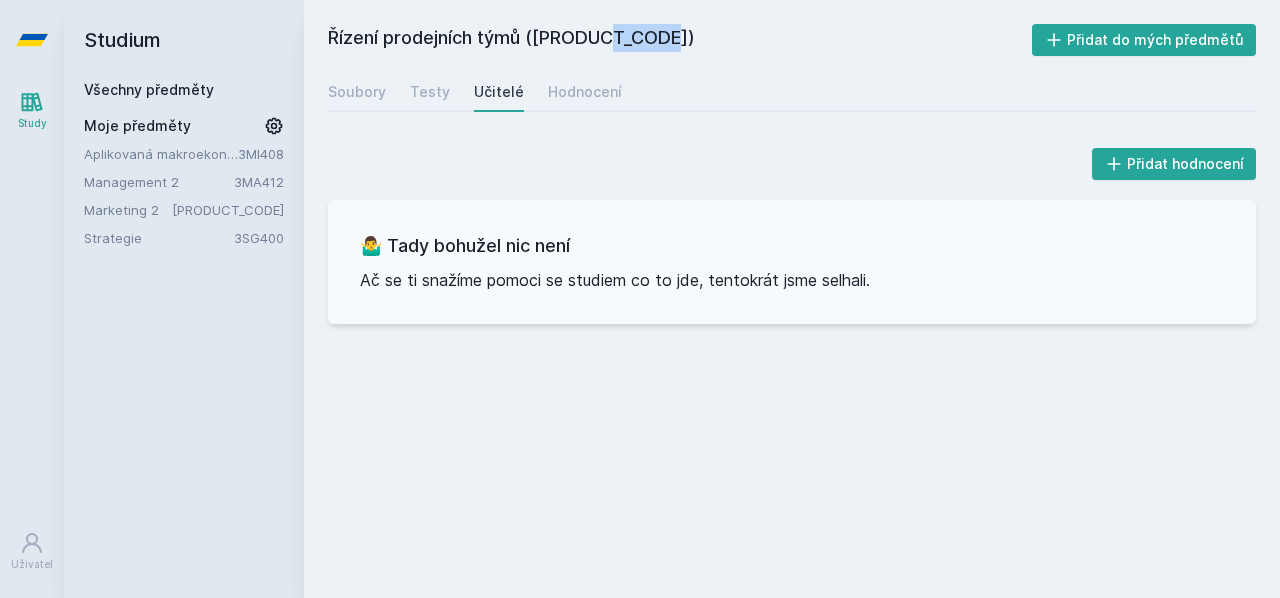 drag, startPoint x: 538, startPoint y: 35, endPoint x: 604, endPoint y: 31, distance: 66.1211 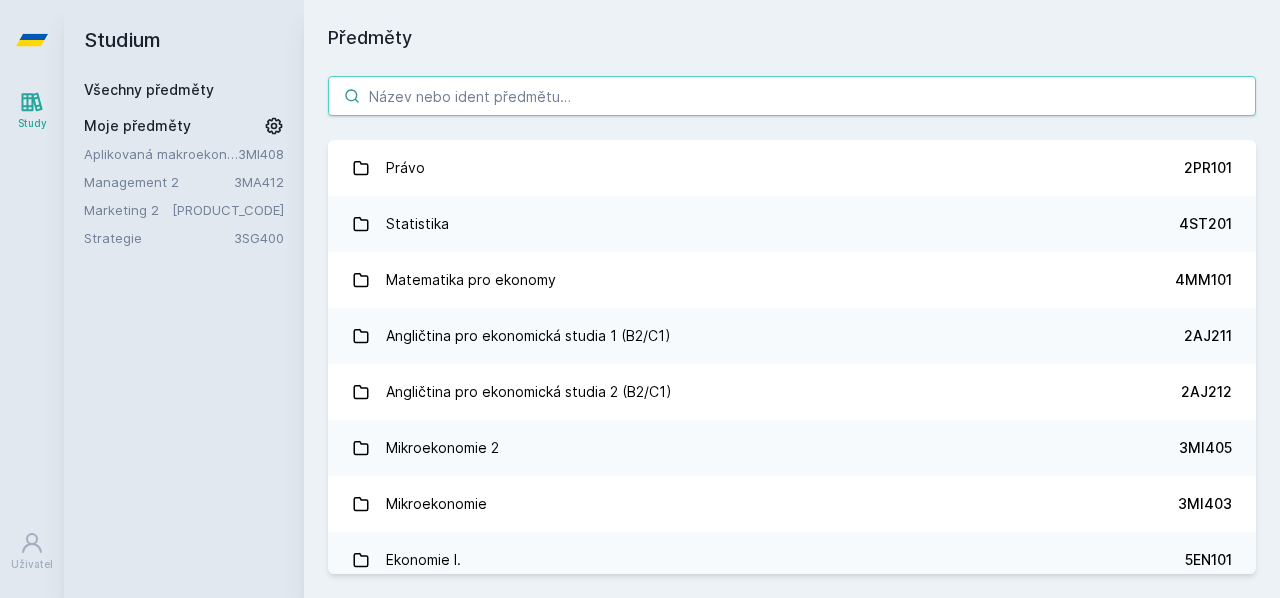 click at bounding box center (792, 96) 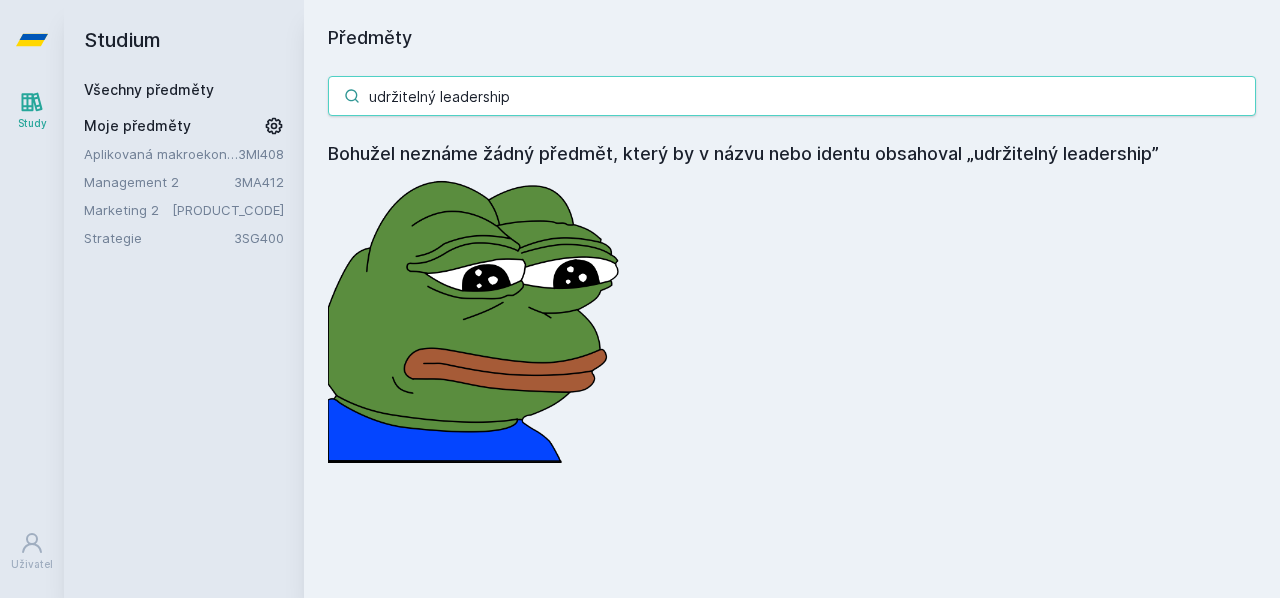drag, startPoint x: 602, startPoint y: 87, endPoint x: 319, endPoint y: 69, distance: 283.57187 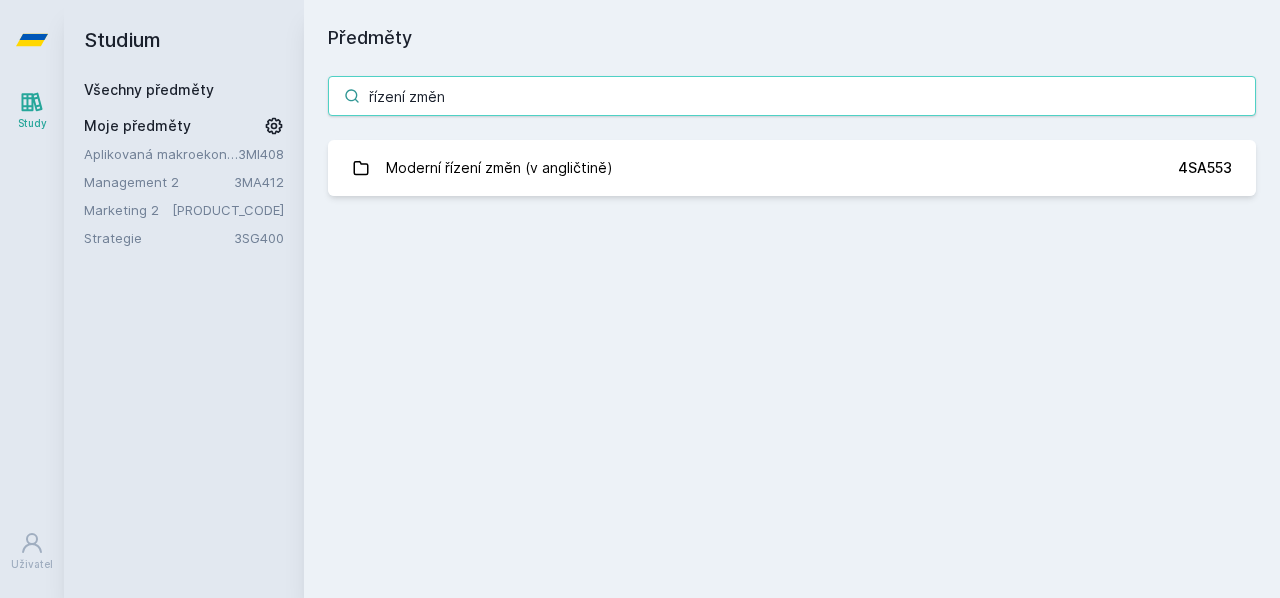 click on "řízení změn" at bounding box center (792, 96) 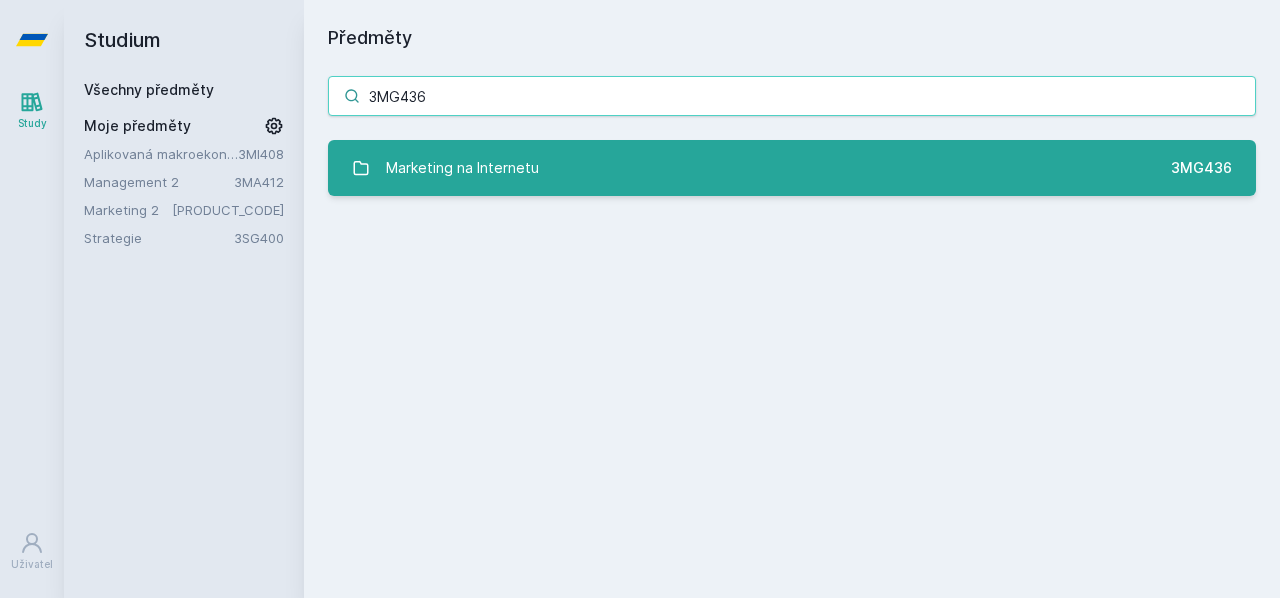 type on "3MG436" 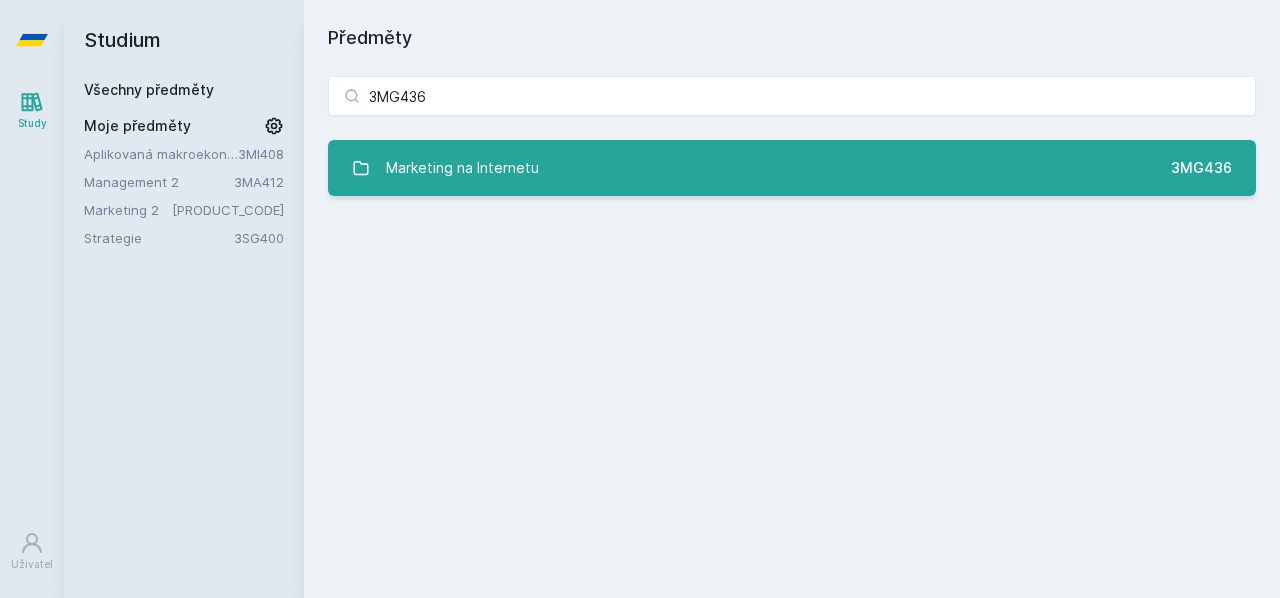 click on "Marketing na Internetu" at bounding box center (462, 168) 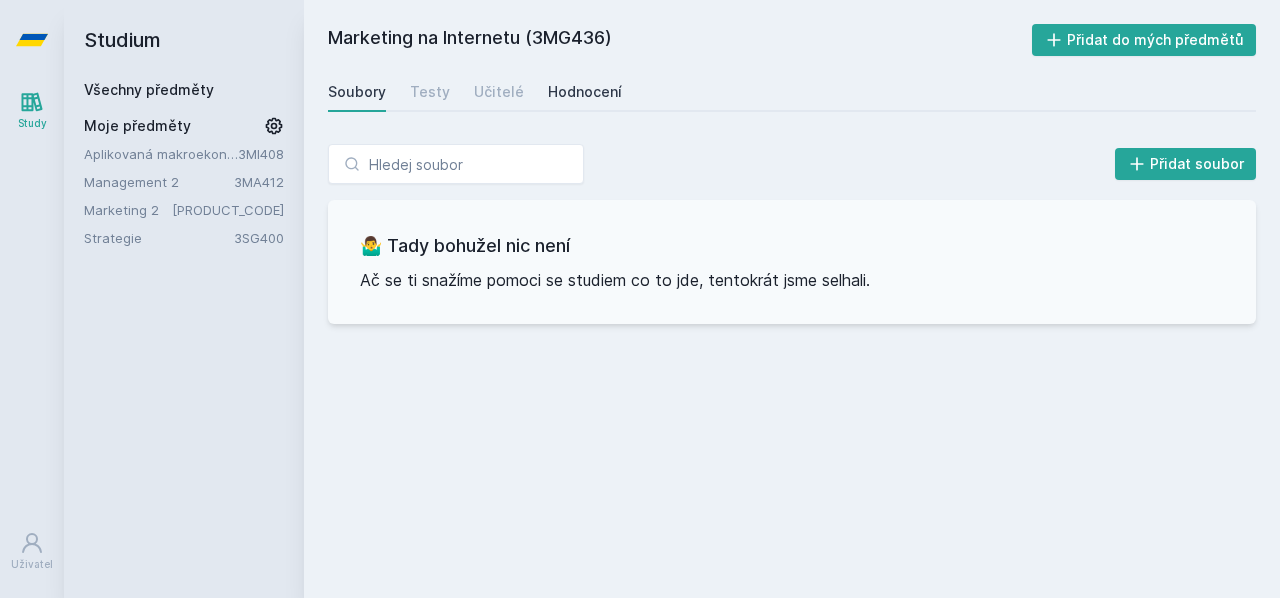 click on "Hodnocení" at bounding box center [585, 92] 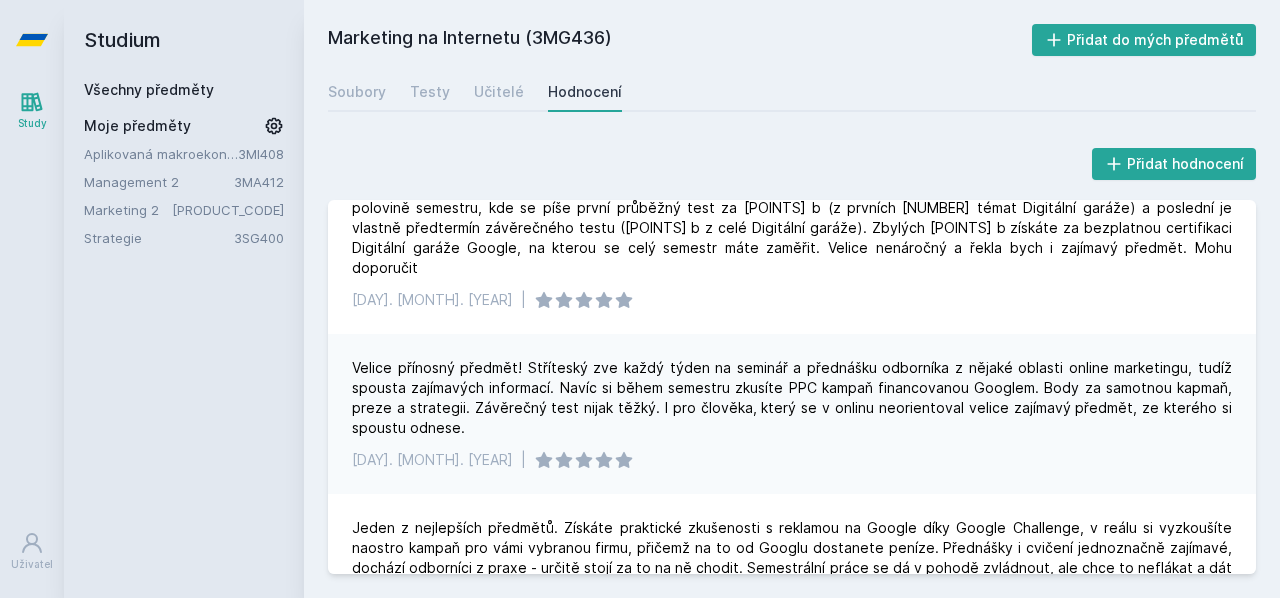 scroll, scrollTop: 0, scrollLeft: 0, axis: both 